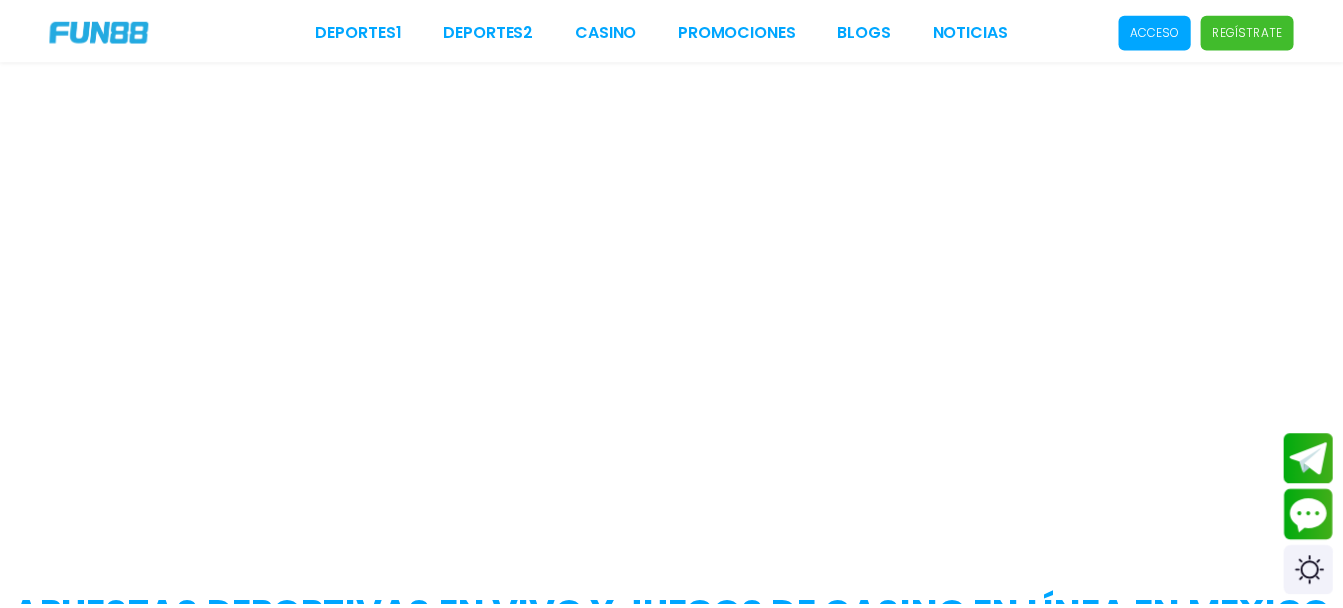 scroll, scrollTop: 0, scrollLeft: 0, axis: both 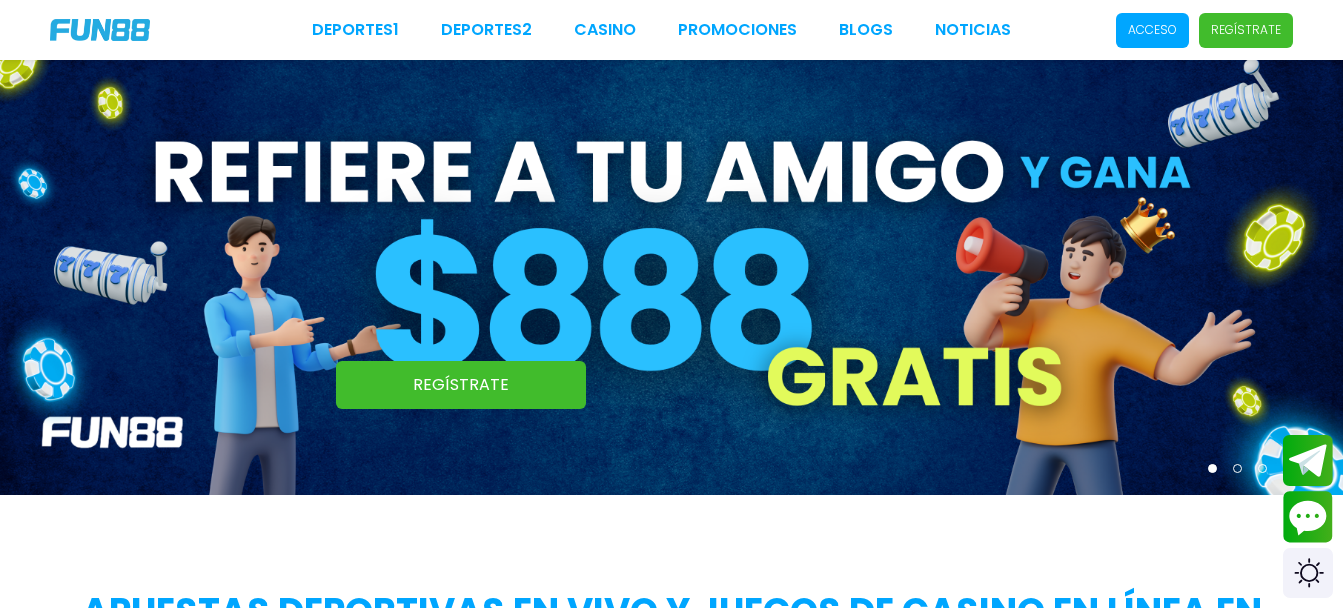 click on "Acceso" at bounding box center [1152, 30] 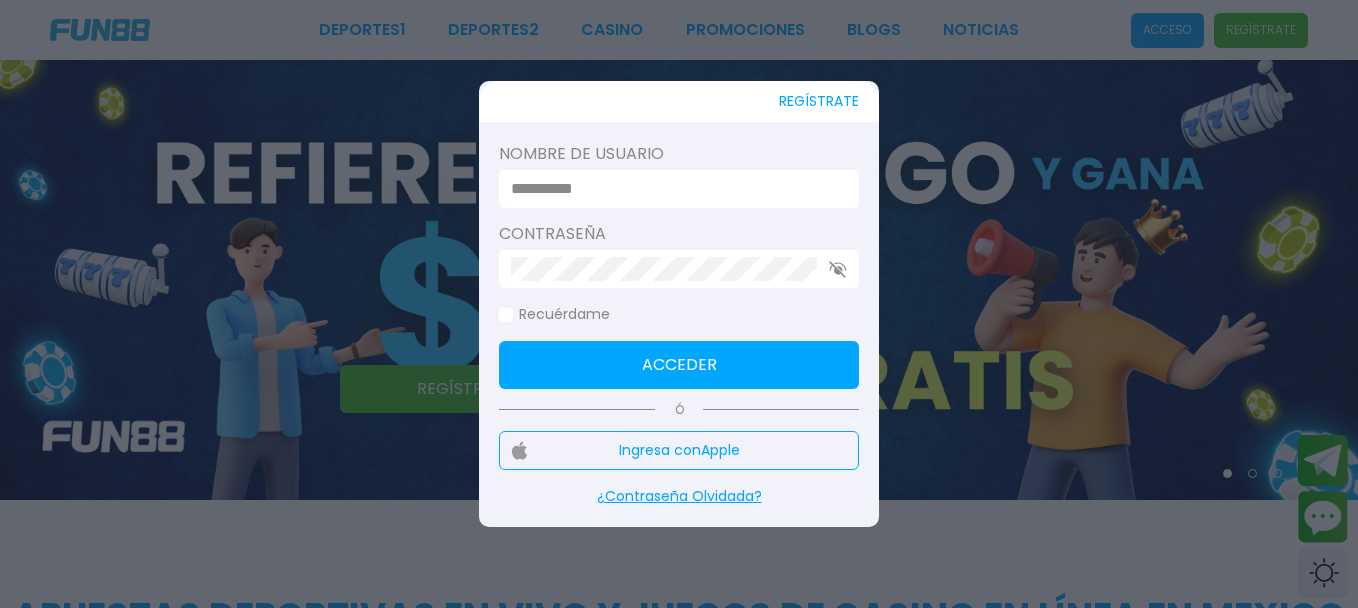 click at bounding box center [673, 189] 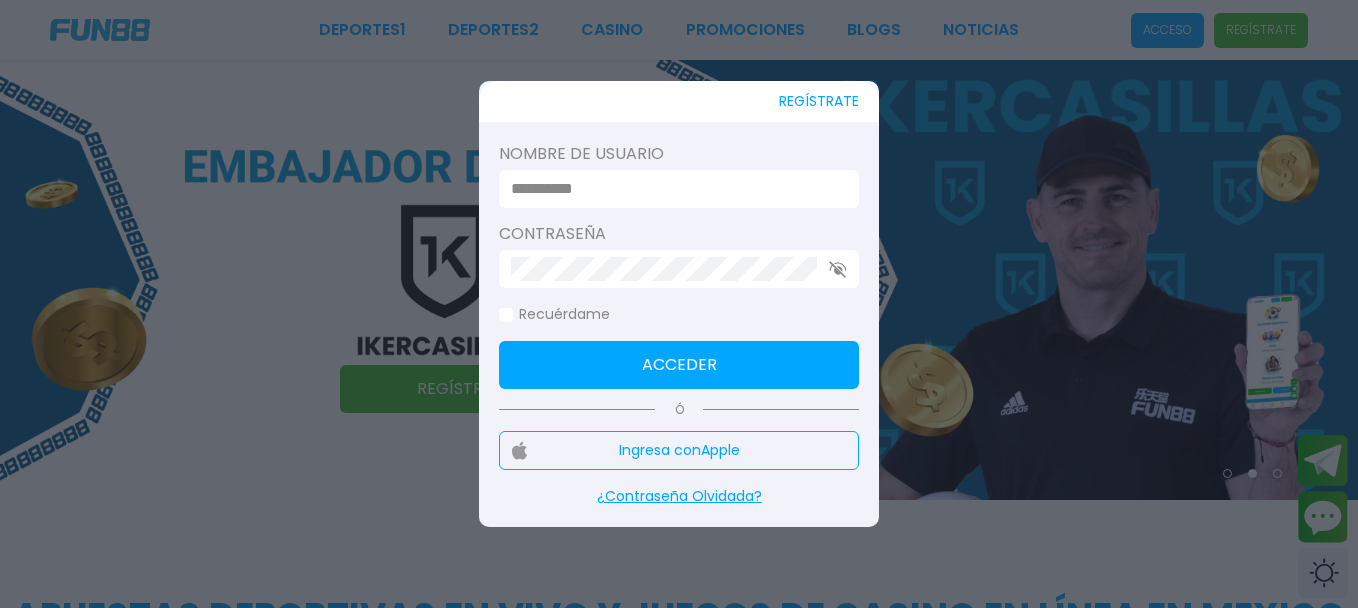 click at bounding box center [673, 189] 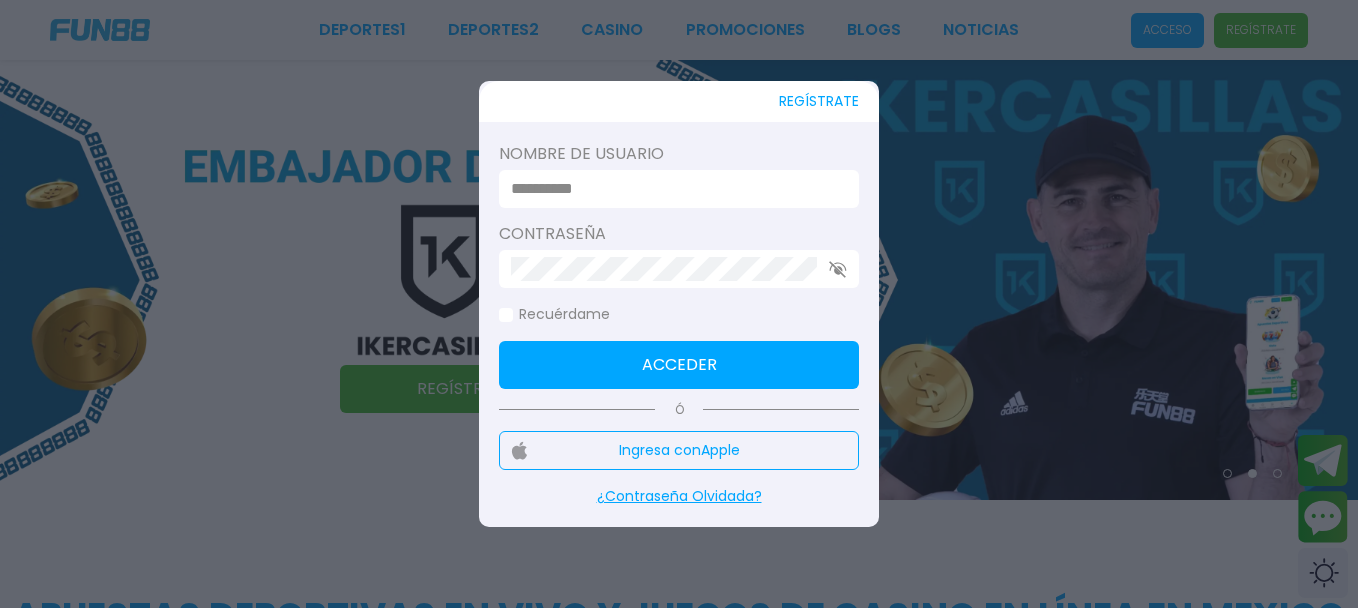 type on "********" 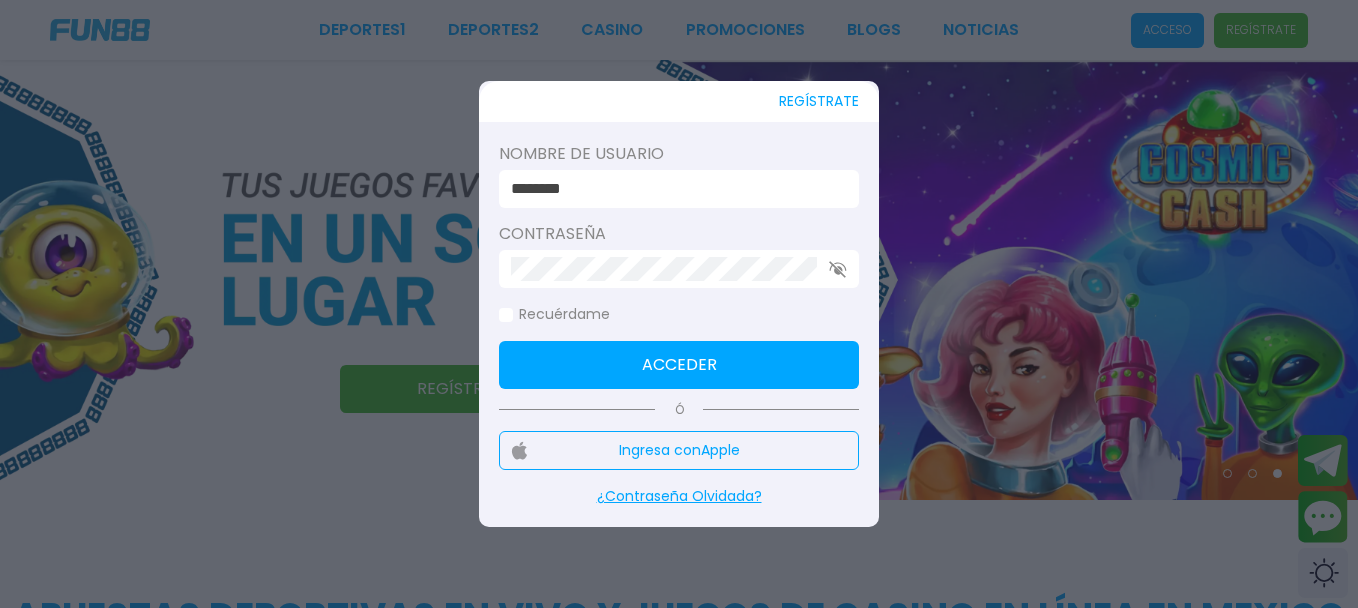 click on "¿Contraseña Olvidada?" at bounding box center [679, 496] 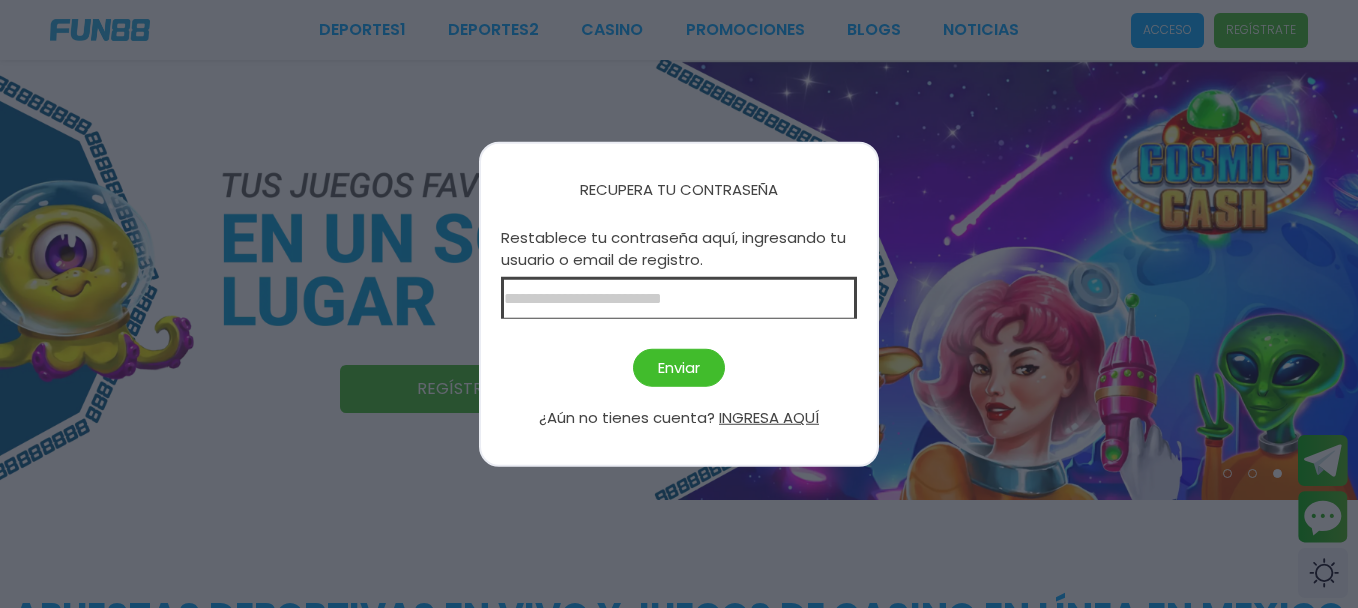 click at bounding box center [679, 297] 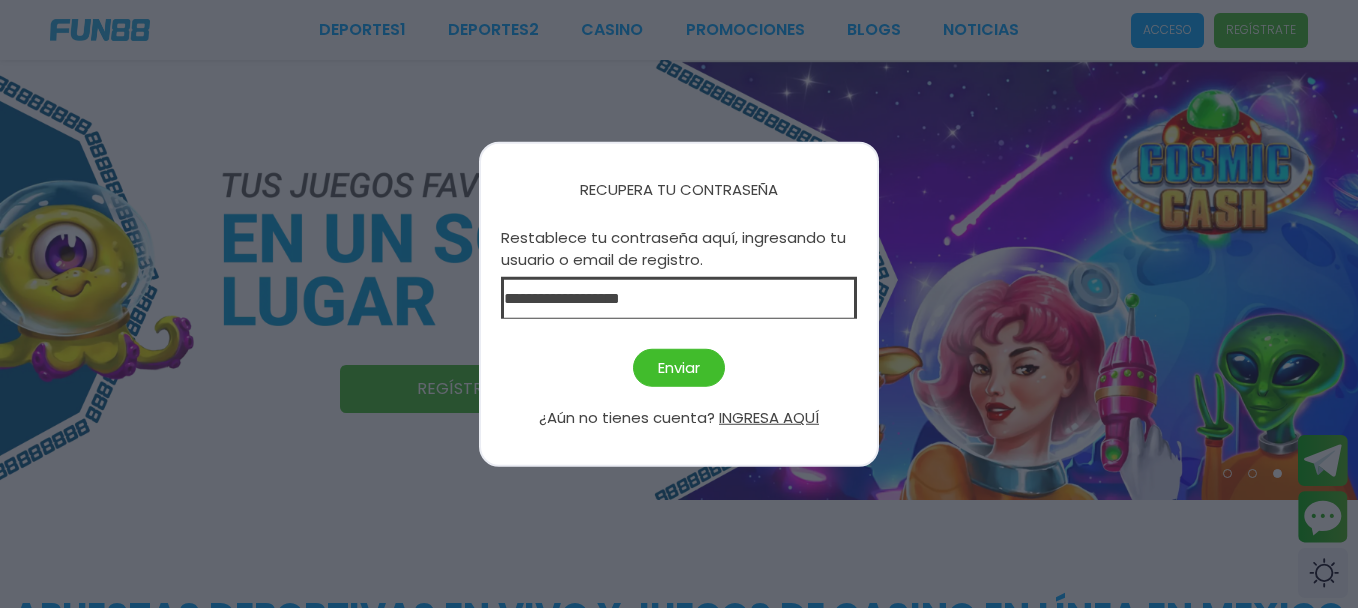 click on "Enviar" at bounding box center [679, 367] 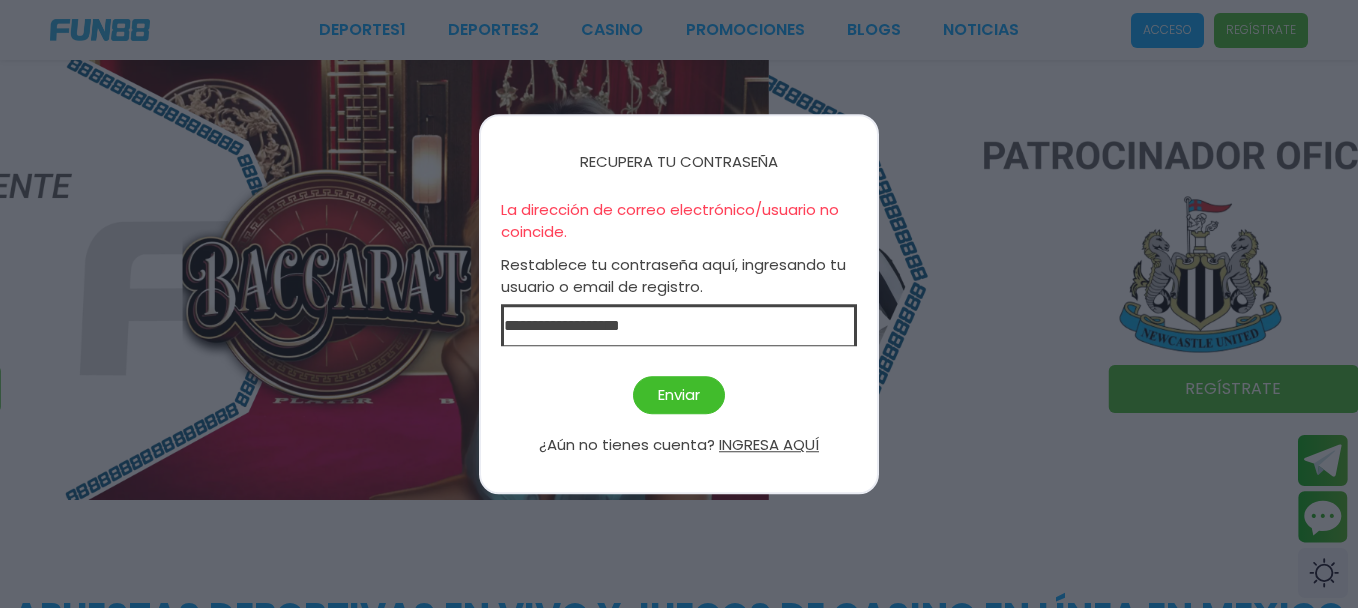 drag, startPoint x: 745, startPoint y: 318, endPoint x: 389, endPoint y: 327, distance: 356.11374 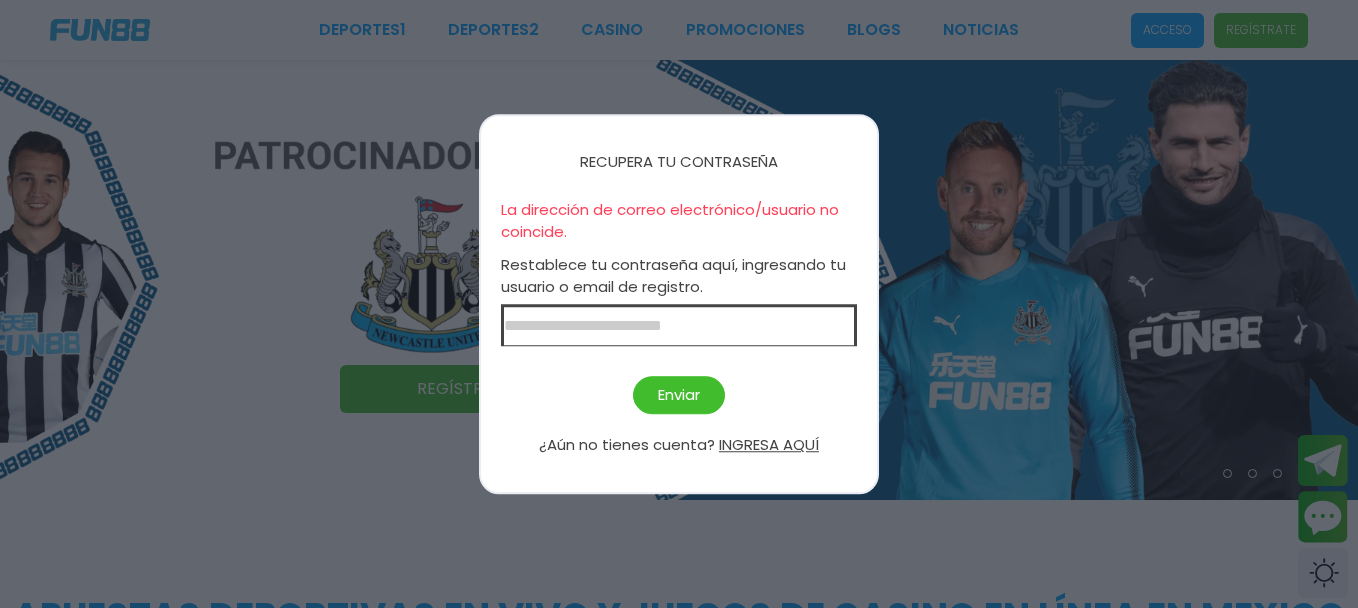 click at bounding box center [679, 325] 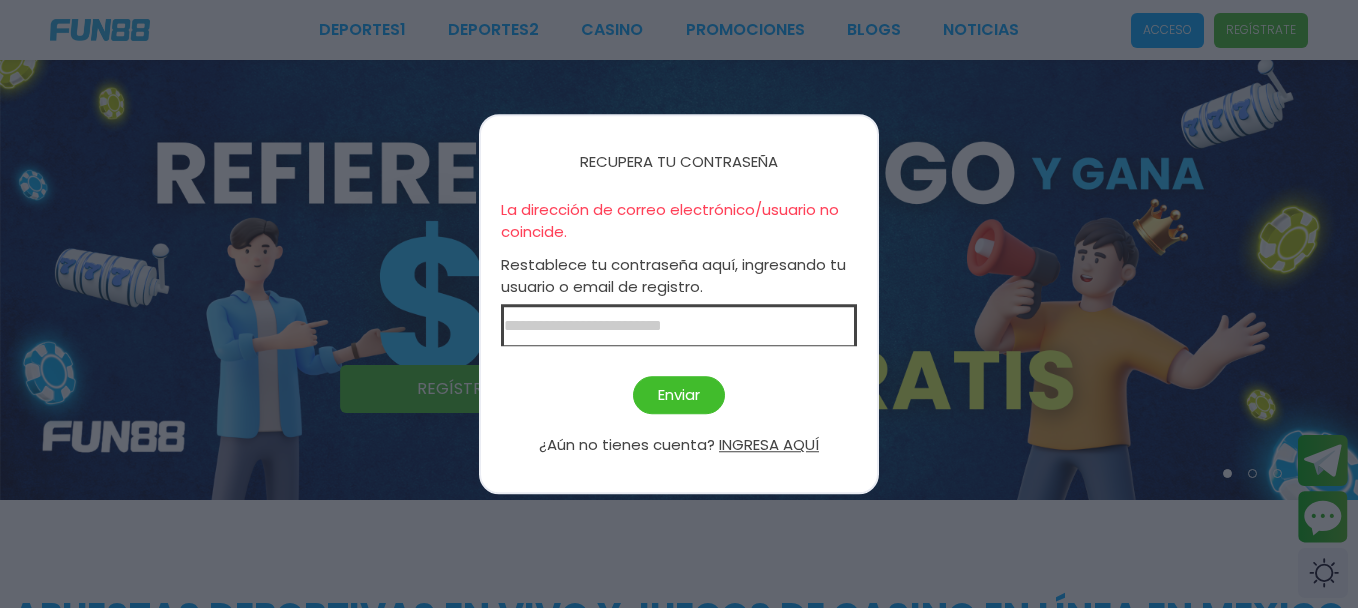 type on "**********" 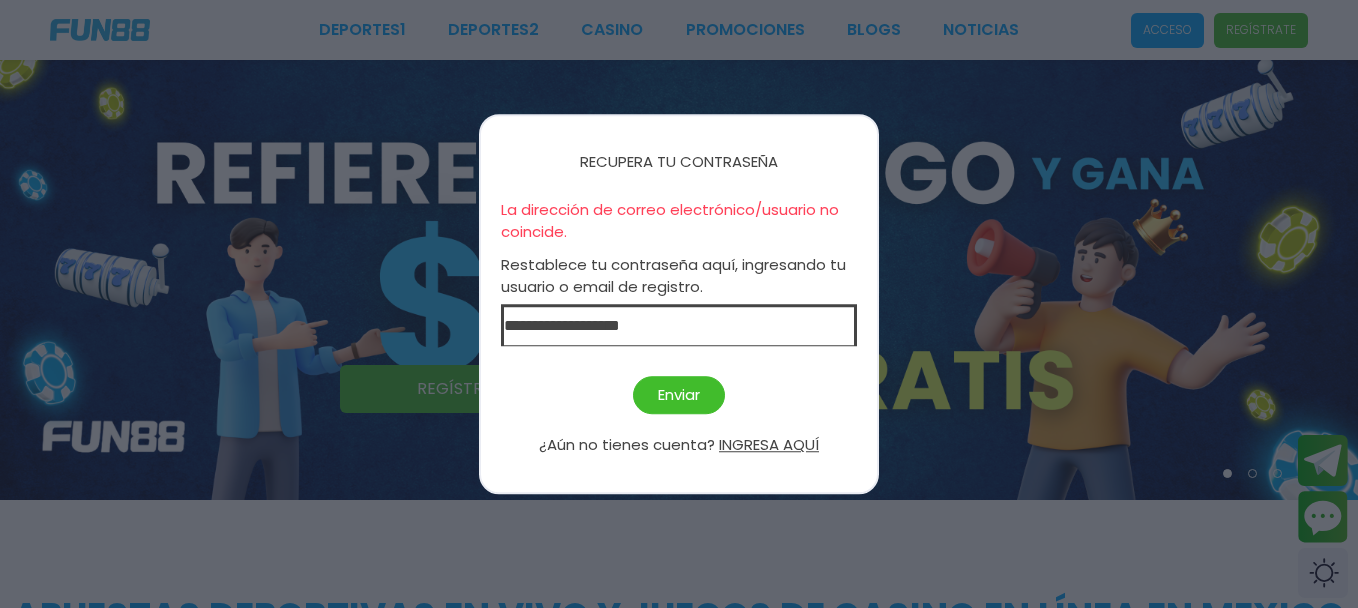 click on "Enviar" at bounding box center [679, 395] 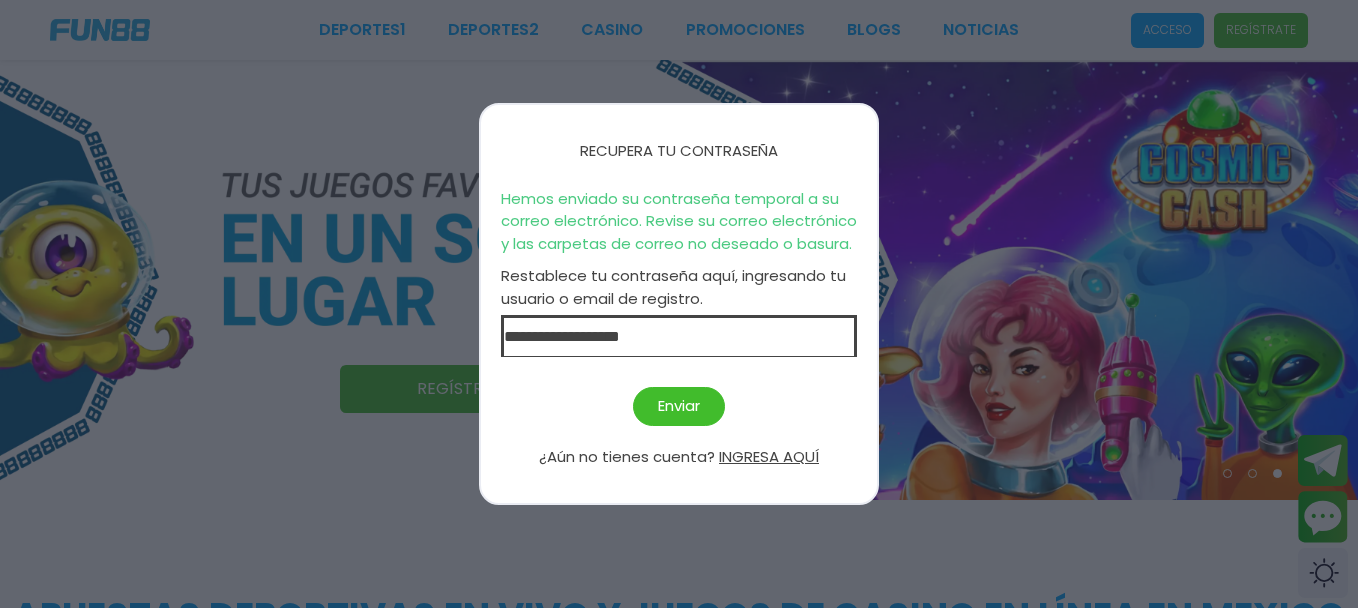 click on "Enviar" at bounding box center (679, 406) 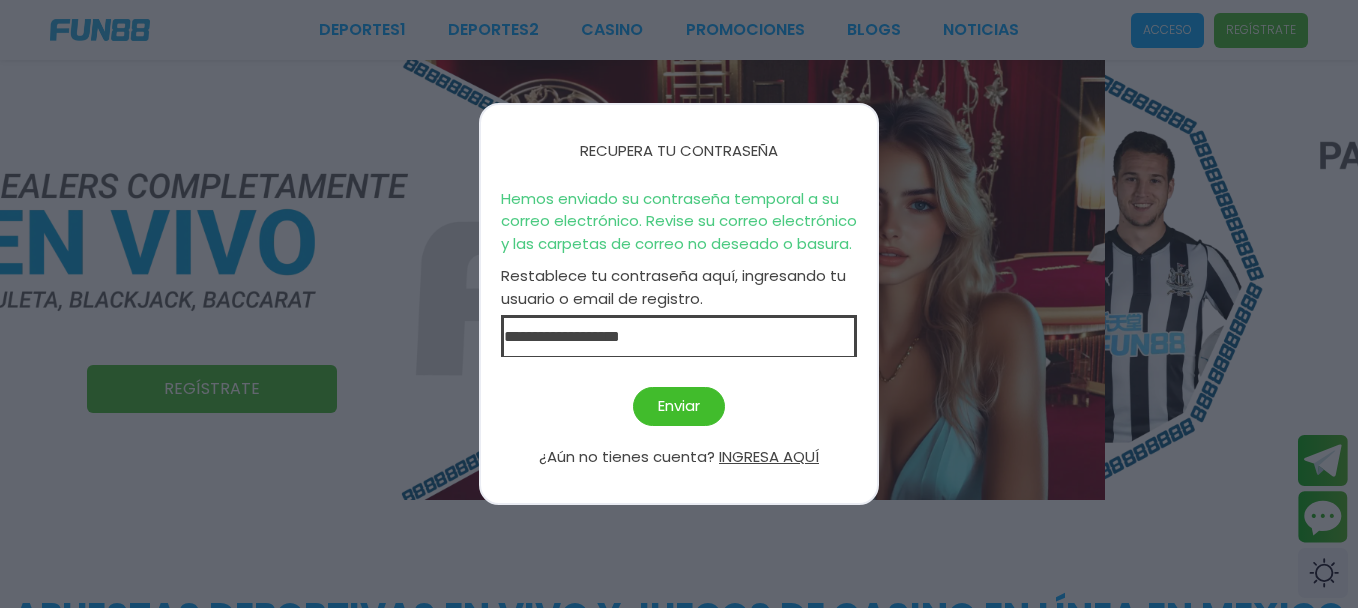 click on "INGRESA AQUÍ" at bounding box center [769, 457] 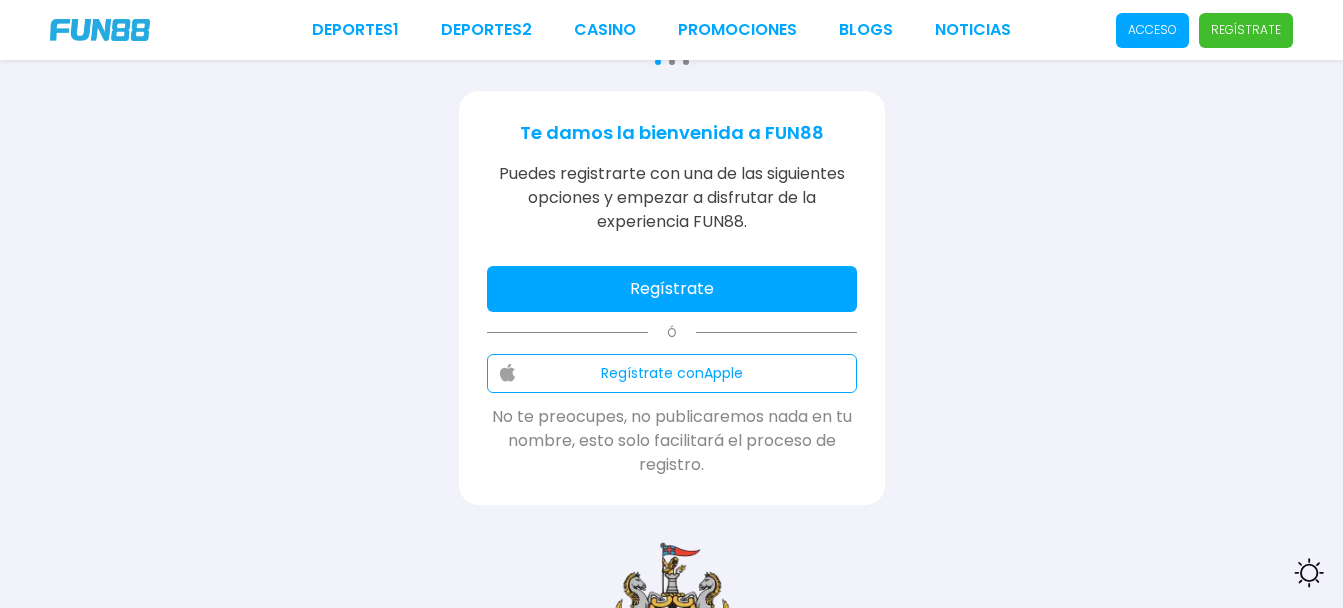 scroll, scrollTop: 300, scrollLeft: 0, axis: vertical 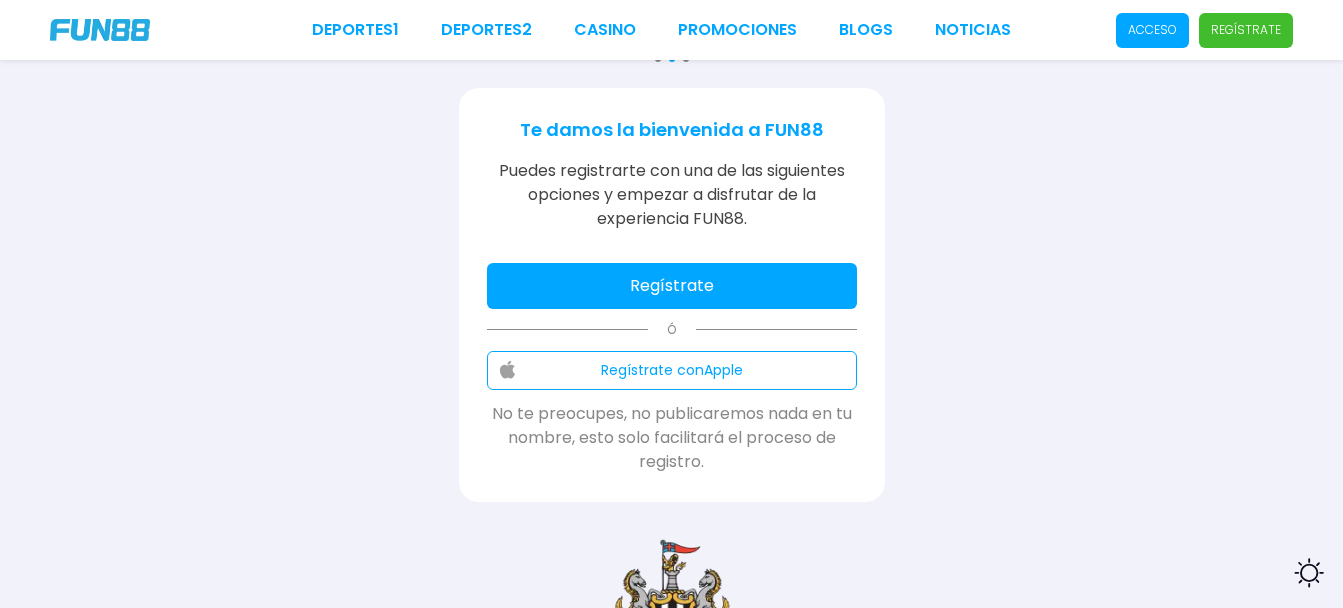 click on "Regístrate" at bounding box center [672, 286] 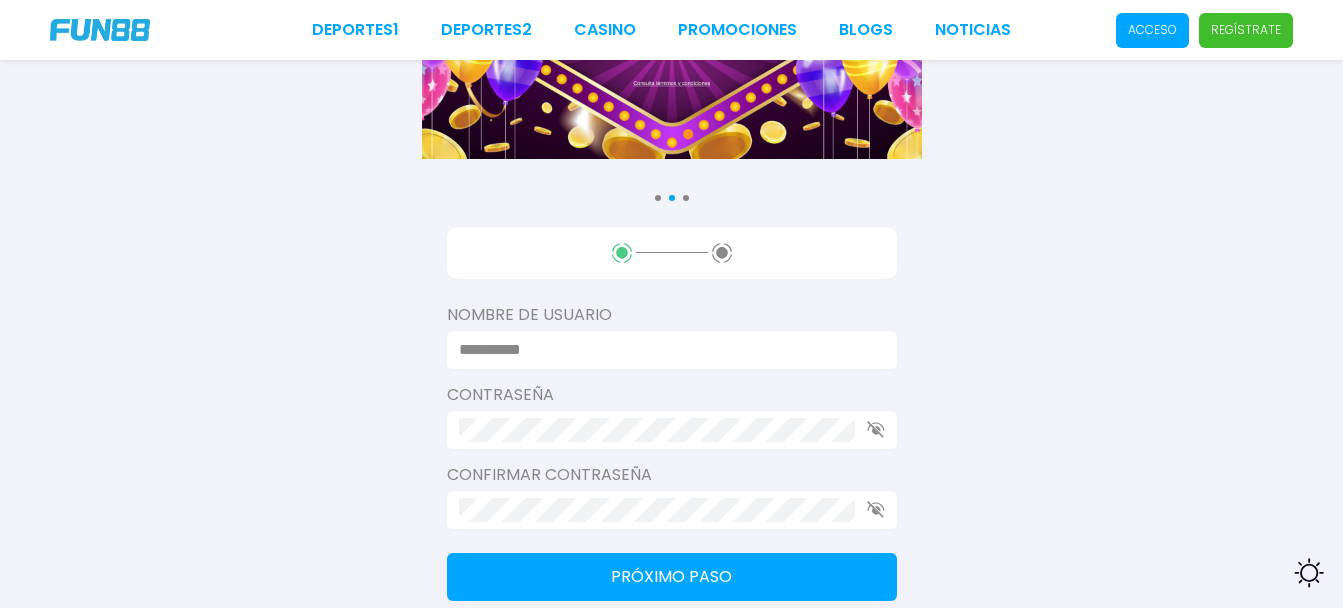 scroll, scrollTop: 0, scrollLeft: 0, axis: both 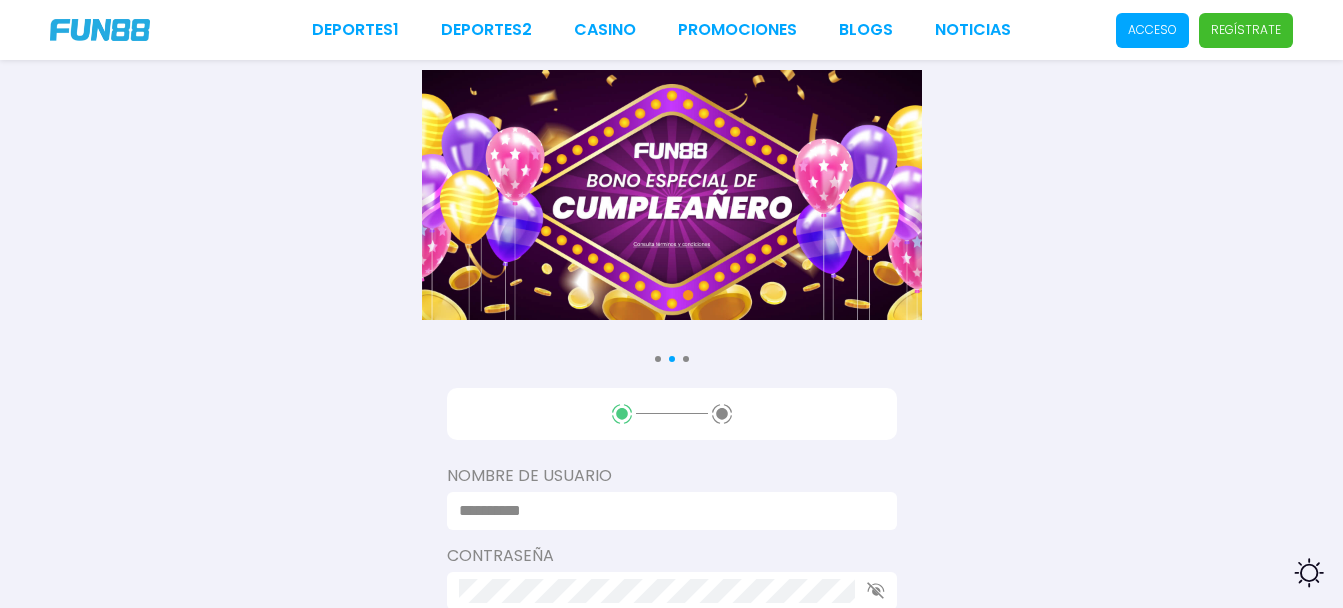 click on "Acceso" at bounding box center (1152, 30) 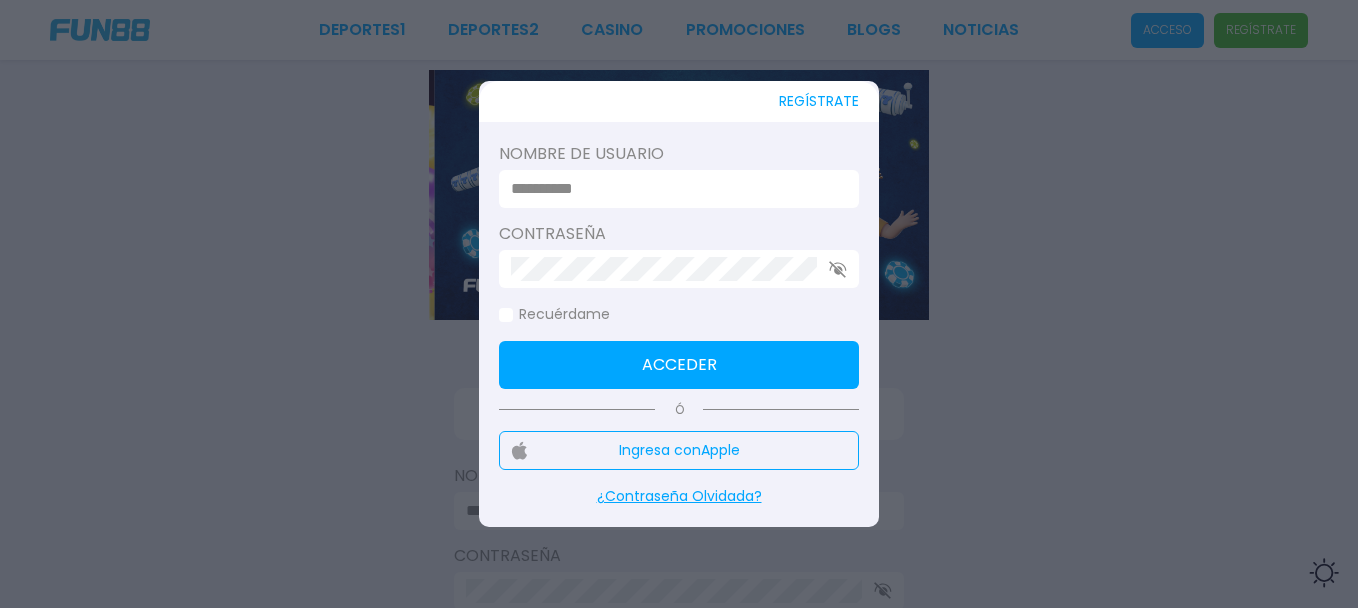click at bounding box center (673, 189) 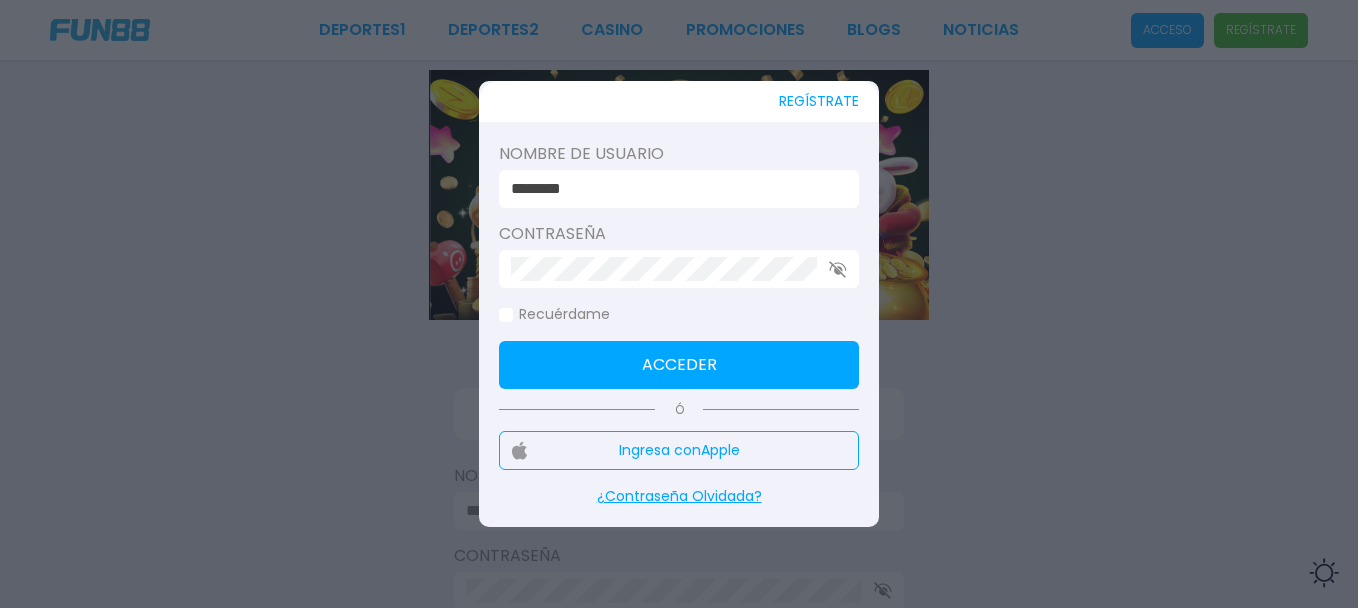 click on "********" at bounding box center [673, 189] 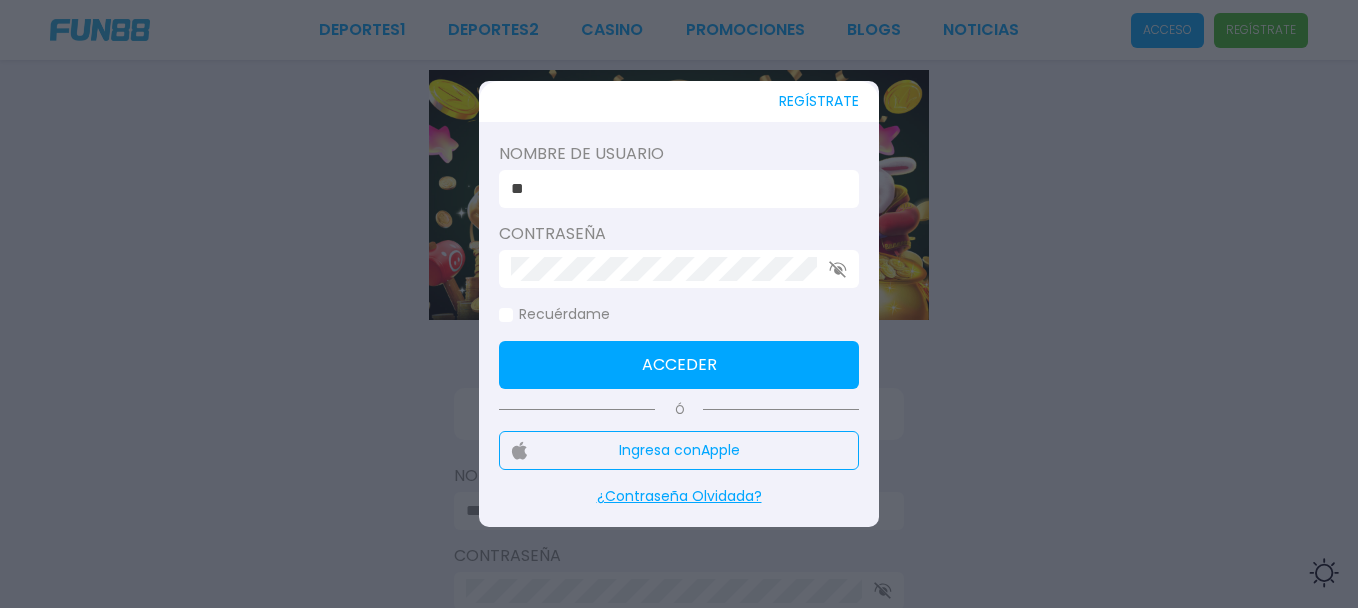 type on "*" 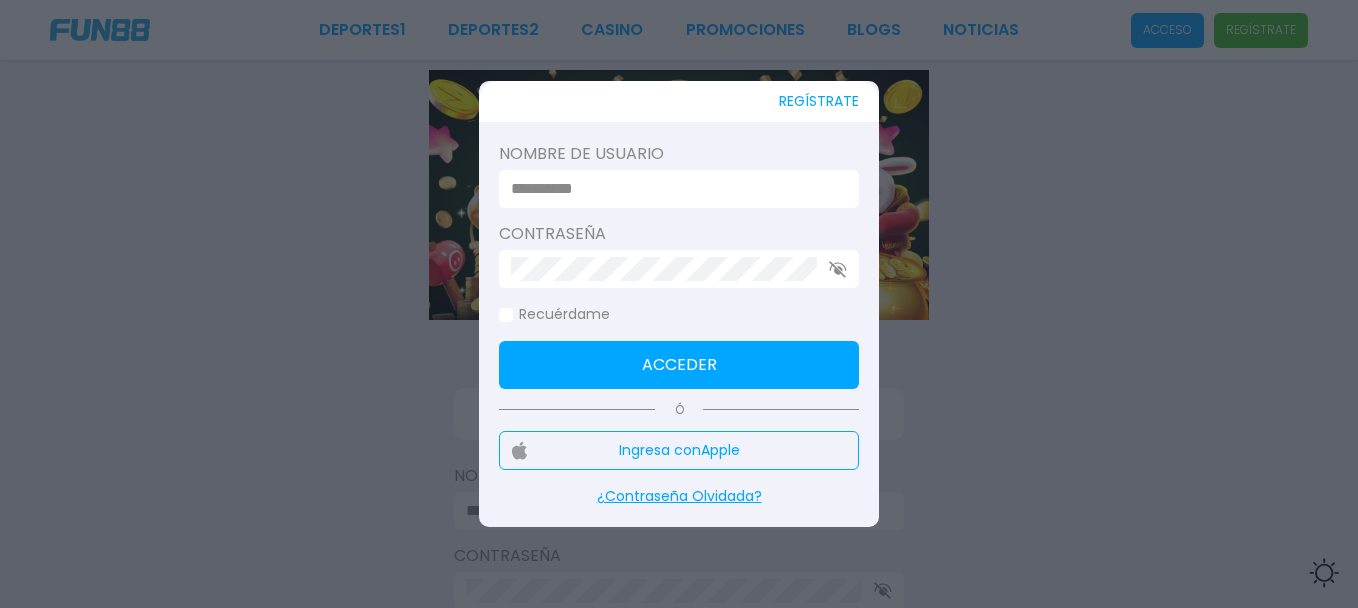 click at bounding box center [673, 189] 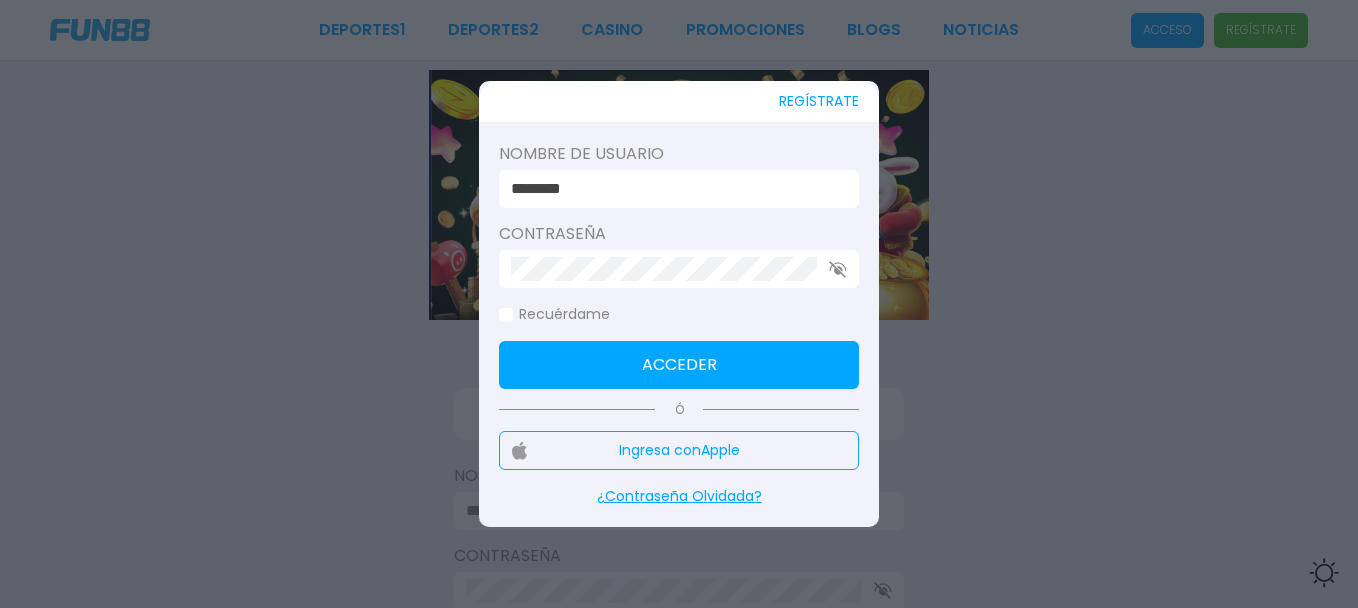 type on "********" 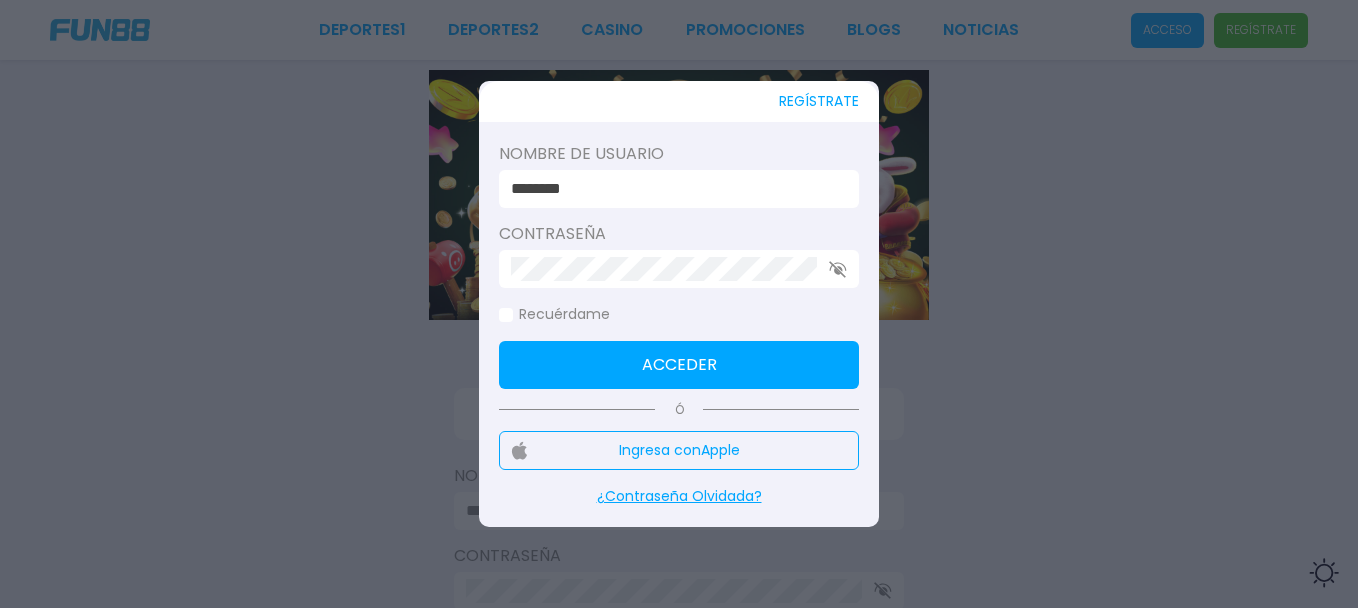 click on "Acceder" at bounding box center [679, 365] 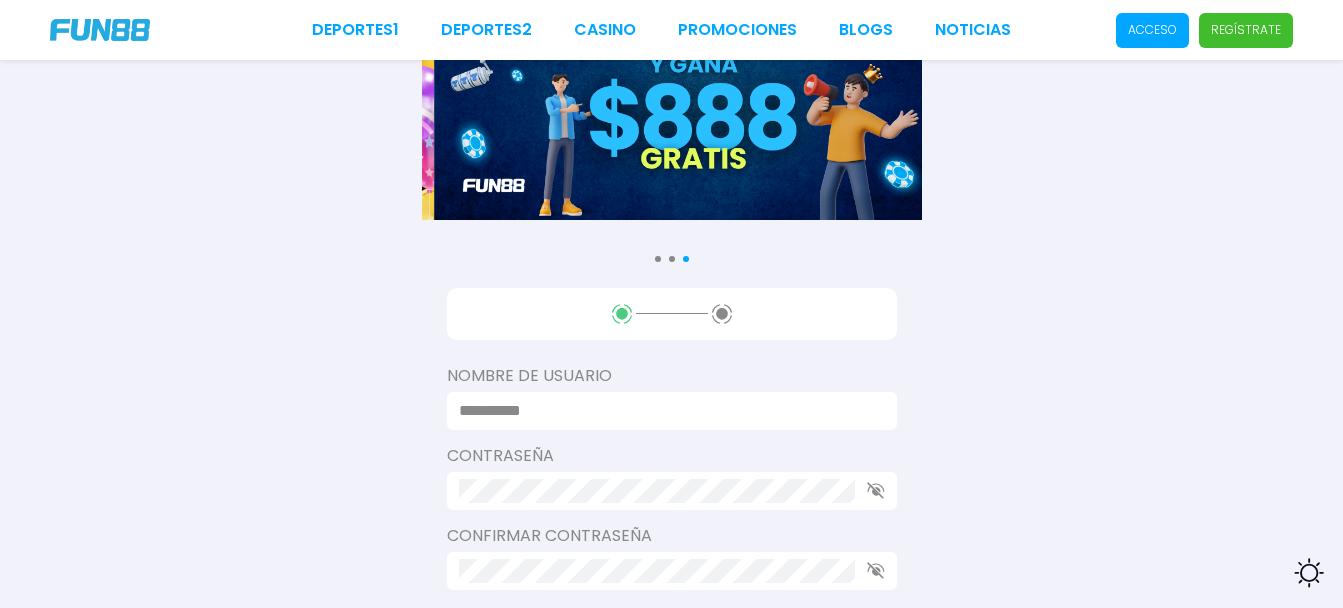scroll, scrollTop: 0, scrollLeft: 0, axis: both 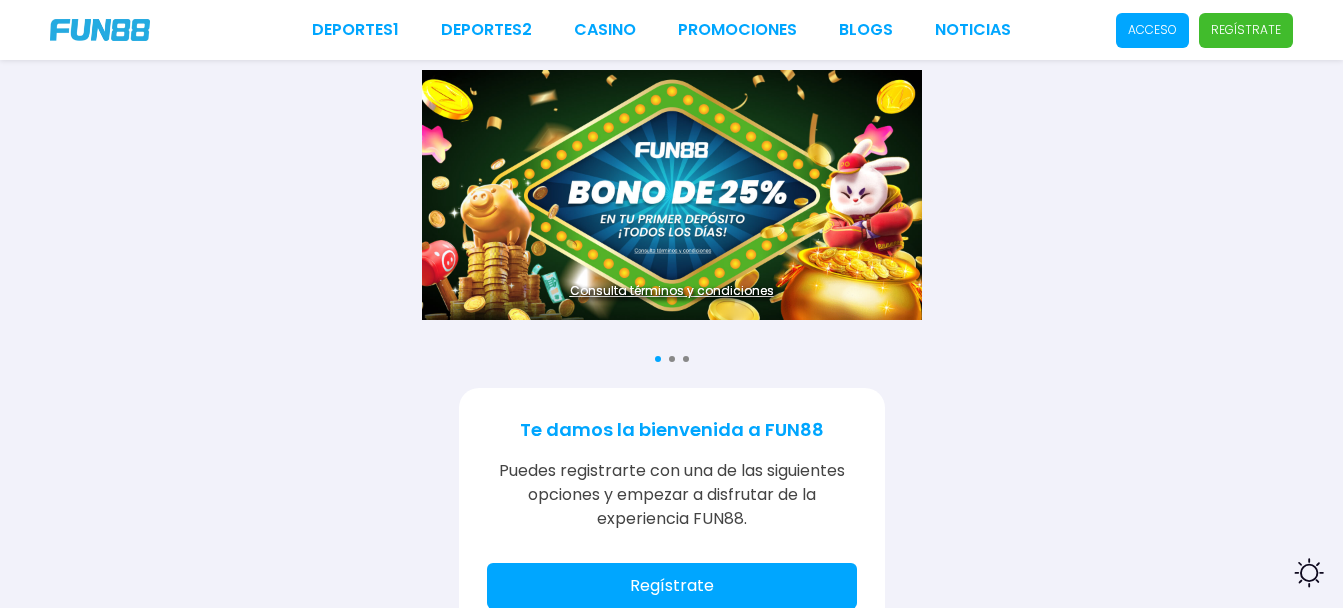 click on "Acceso" at bounding box center (1152, 30) 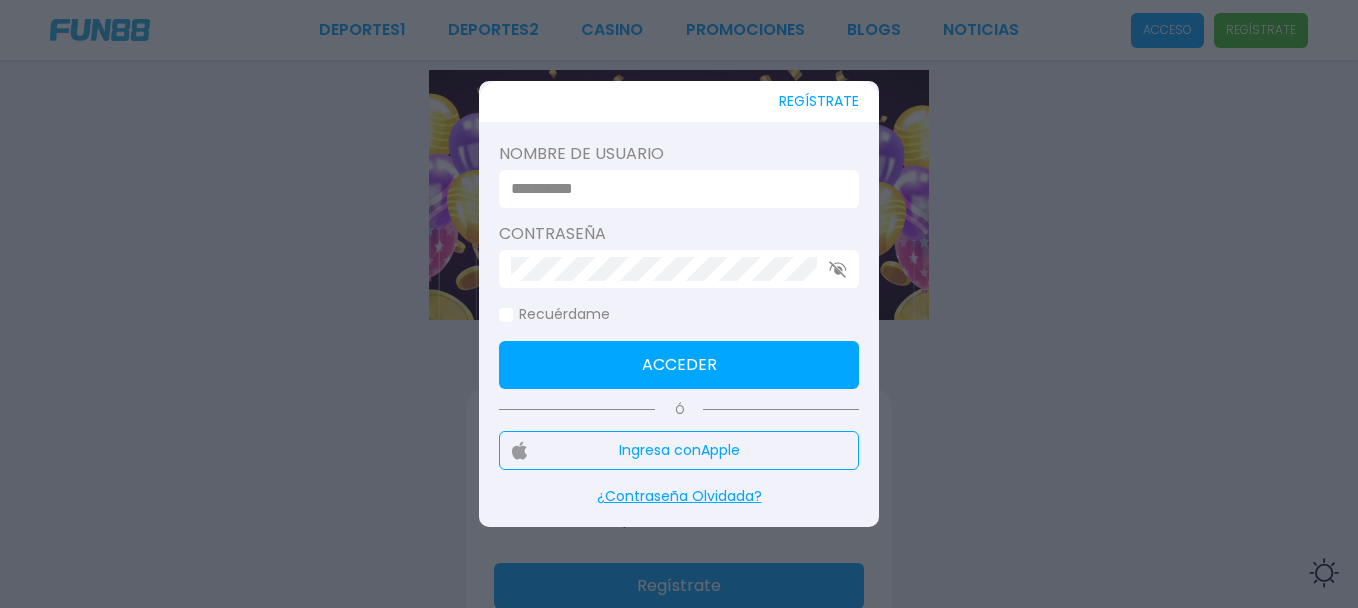 click at bounding box center [679, 304] 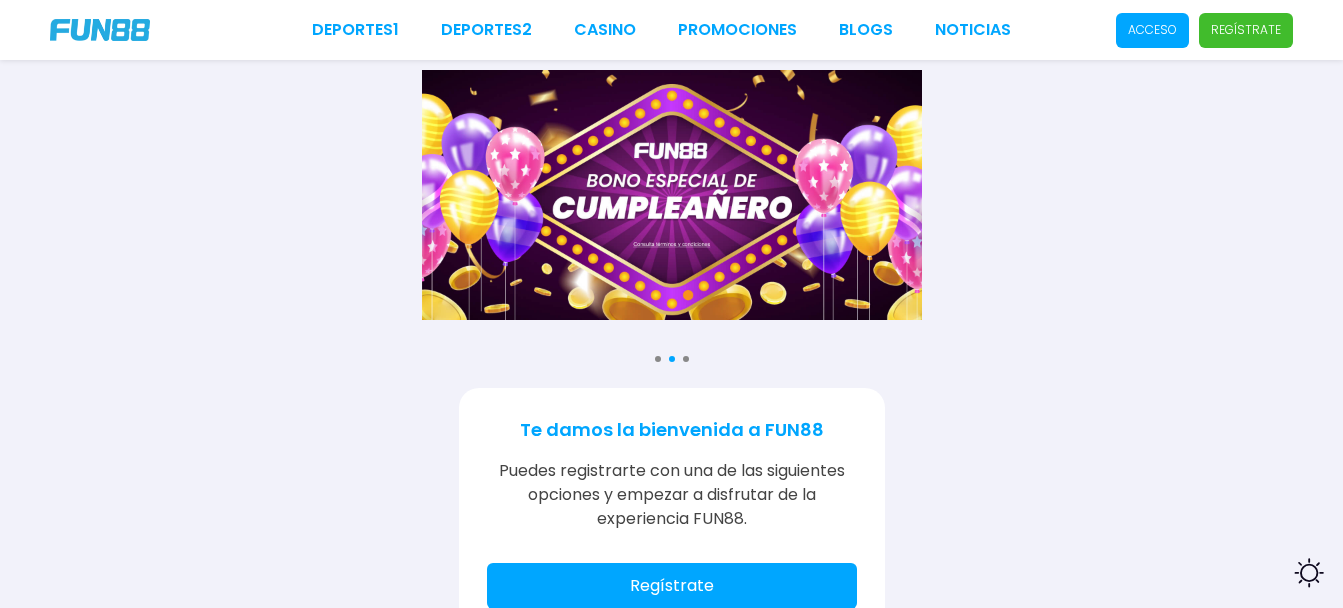 click on "Deportes  1 Deportes  2 CASINO Promociones BLOGS NOTICIAS Acceso Regístrate" at bounding box center (671, 30) 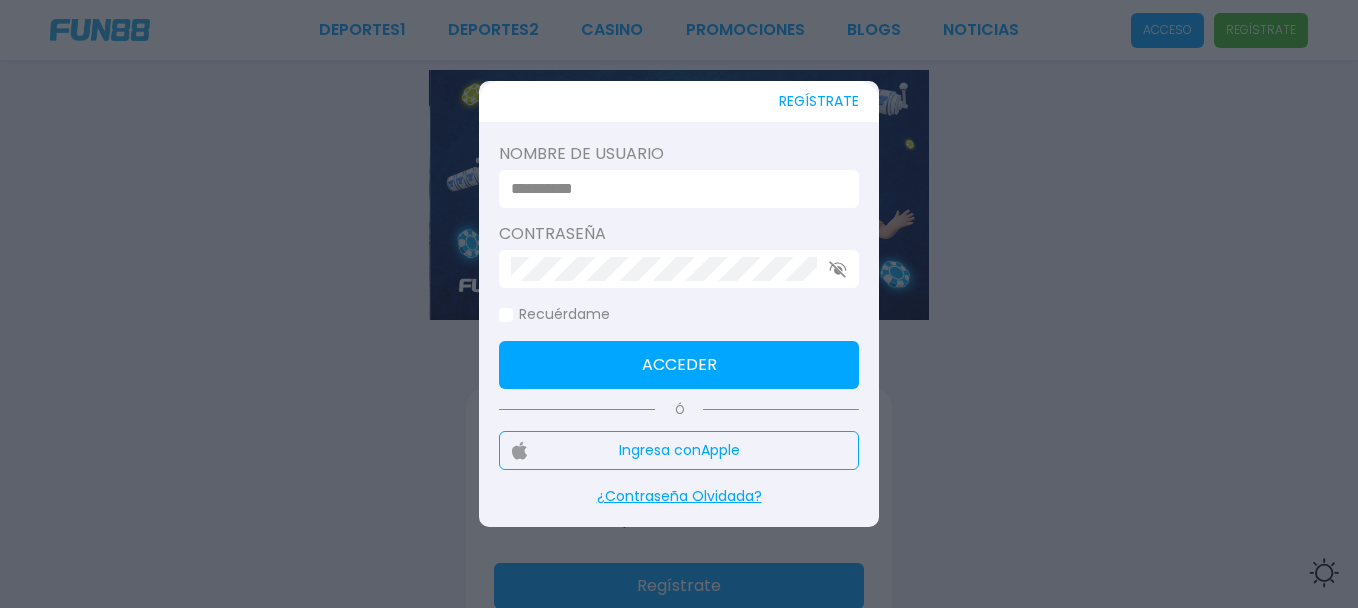 click at bounding box center (673, 189) 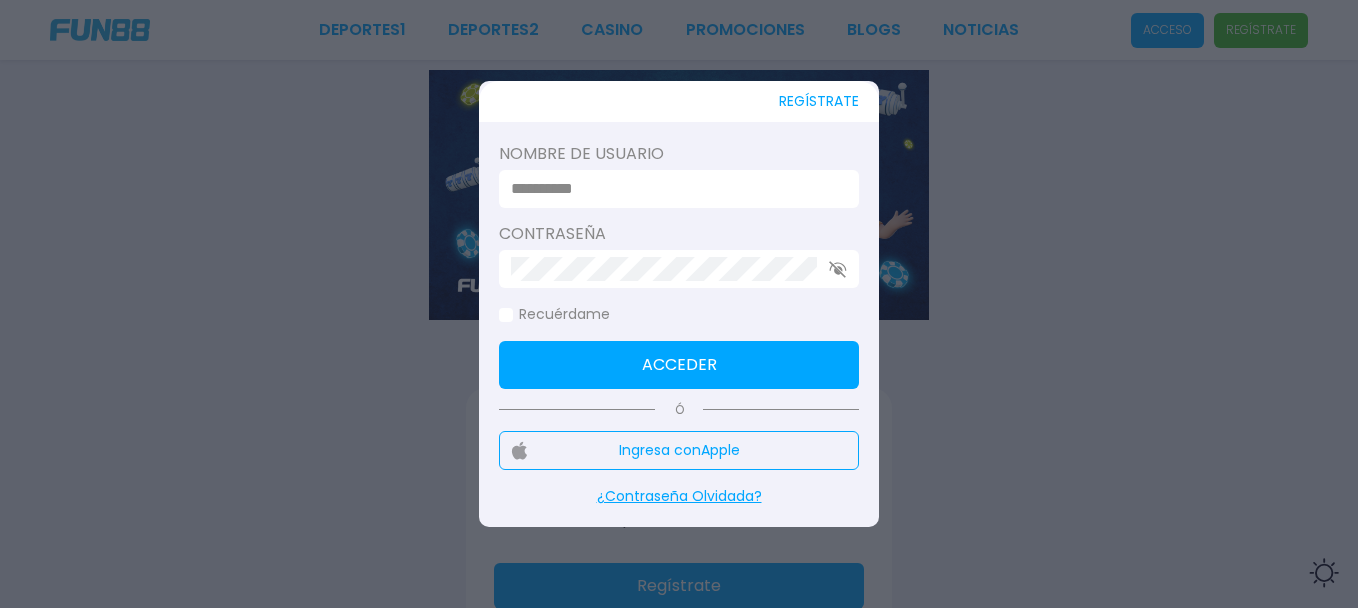 type on "********" 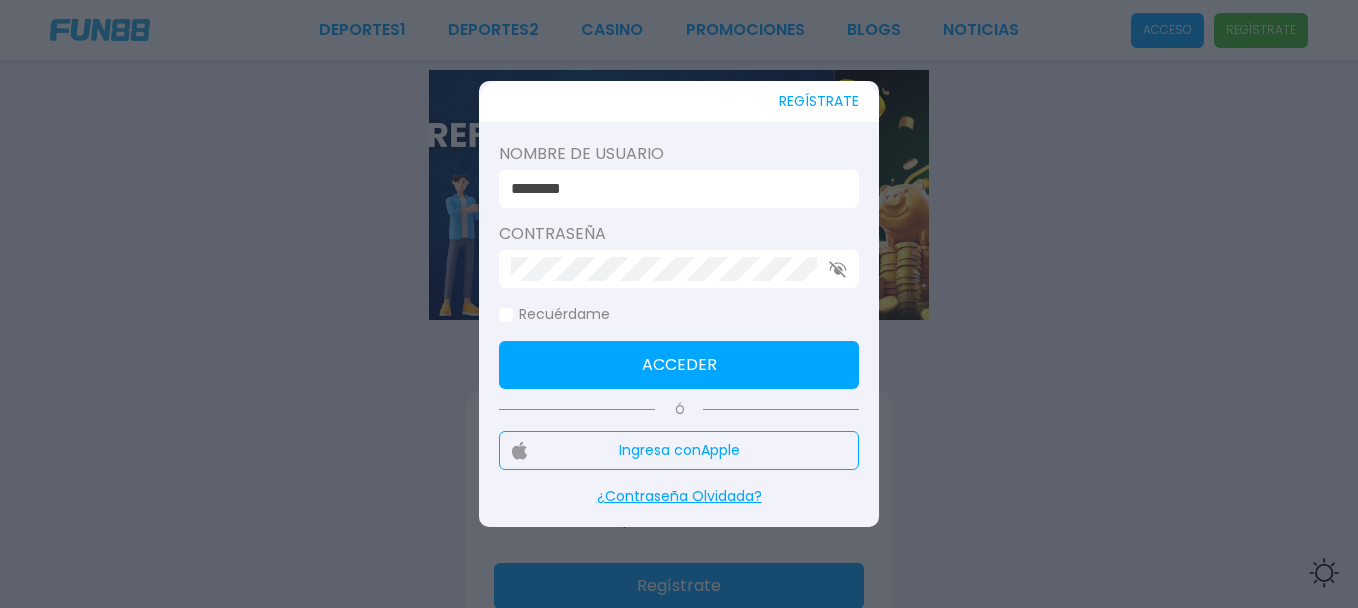 click on "Contraseña" at bounding box center (679, 234) 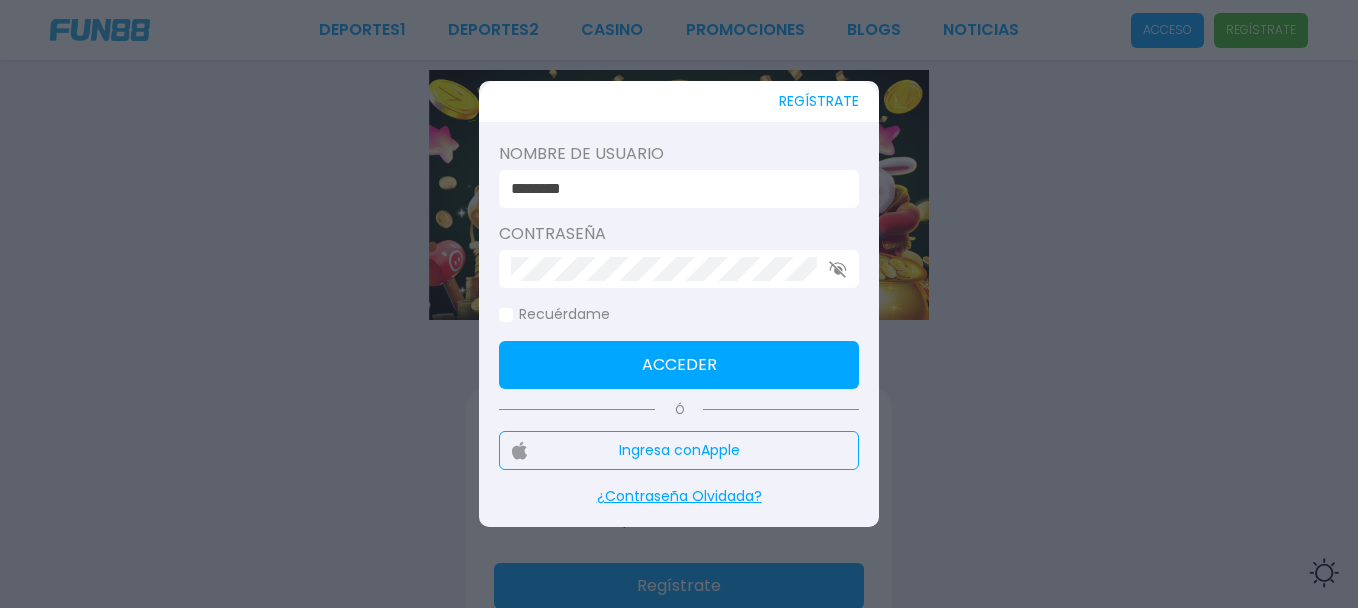 click on "Contraseña" at bounding box center (679, 234) 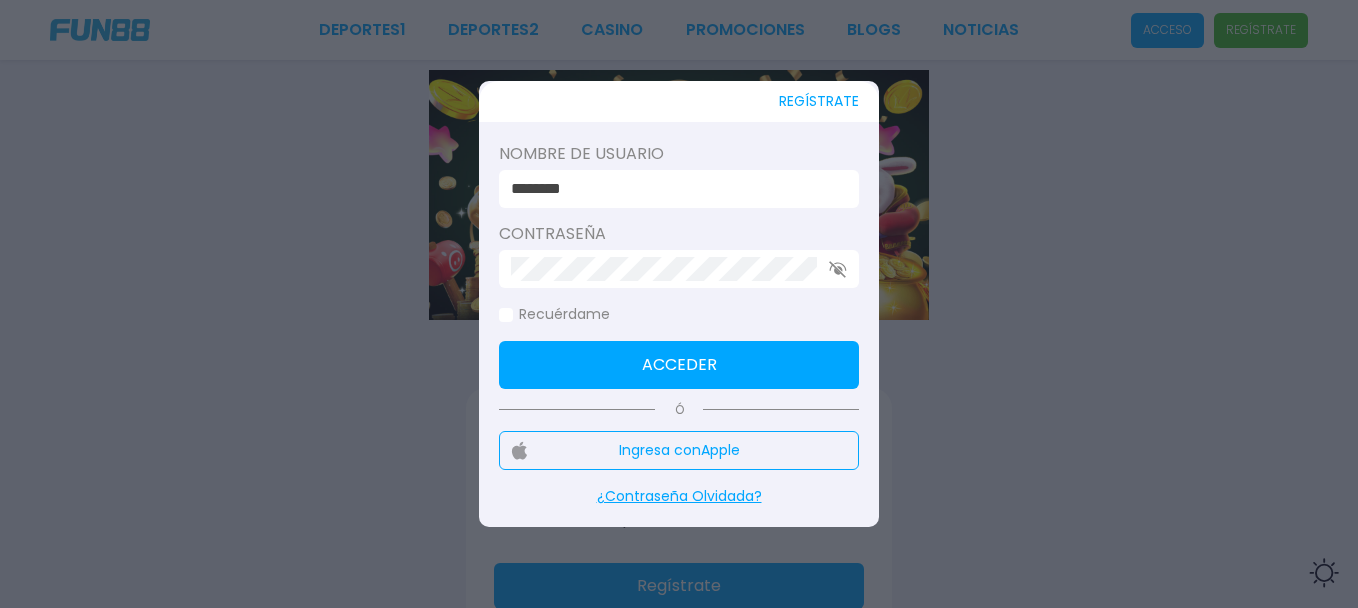 click on "Contraseña" at bounding box center [679, 234] 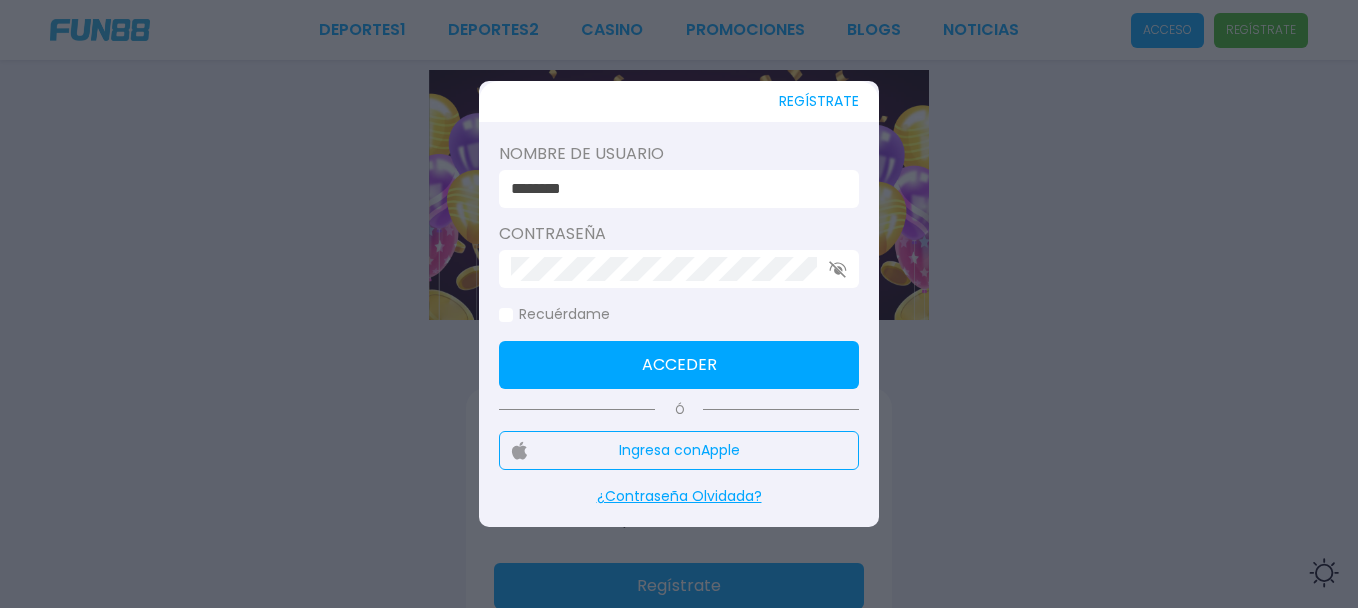 click on "Nombre de usuario ******** Contraseña Recuérdame Acceder" at bounding box center (679, 265) 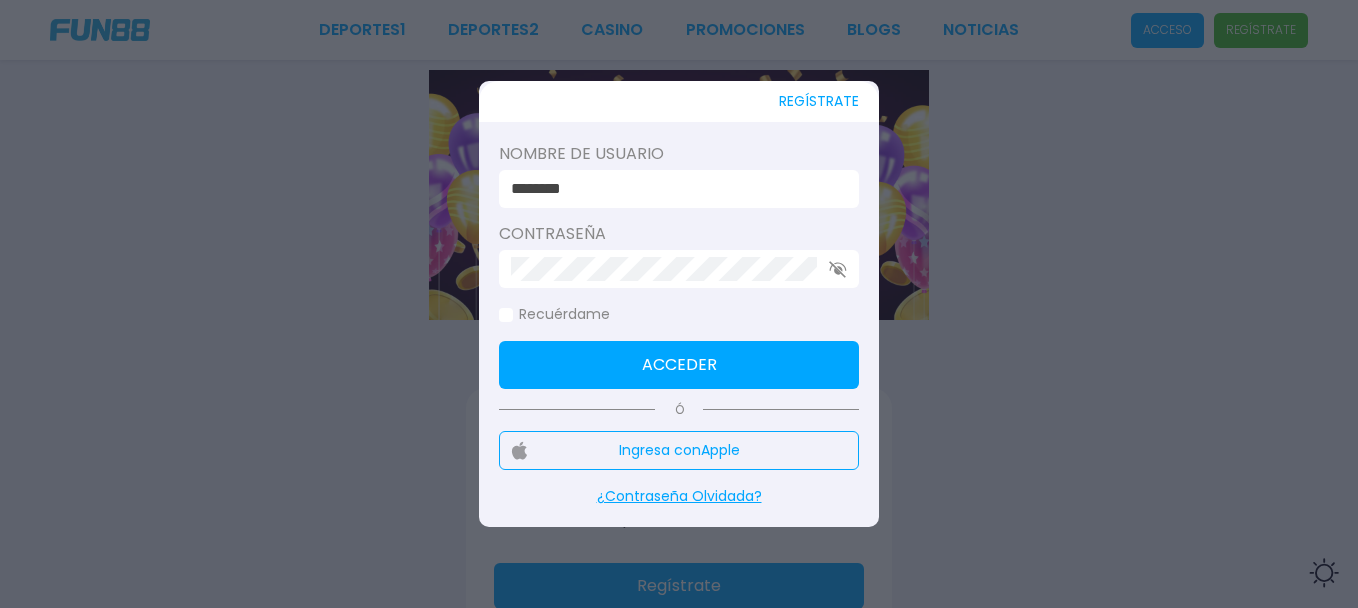 click on "Contraseña" at bounding box center (679, 234) 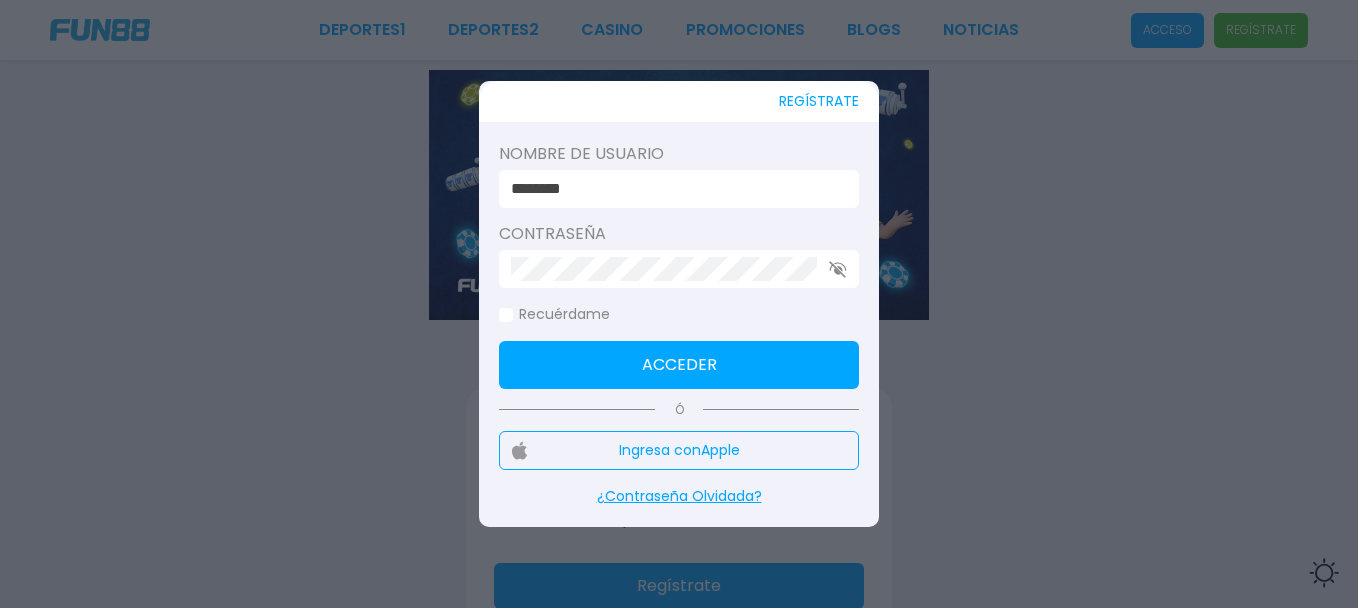 click at bounding box center (679, 269) 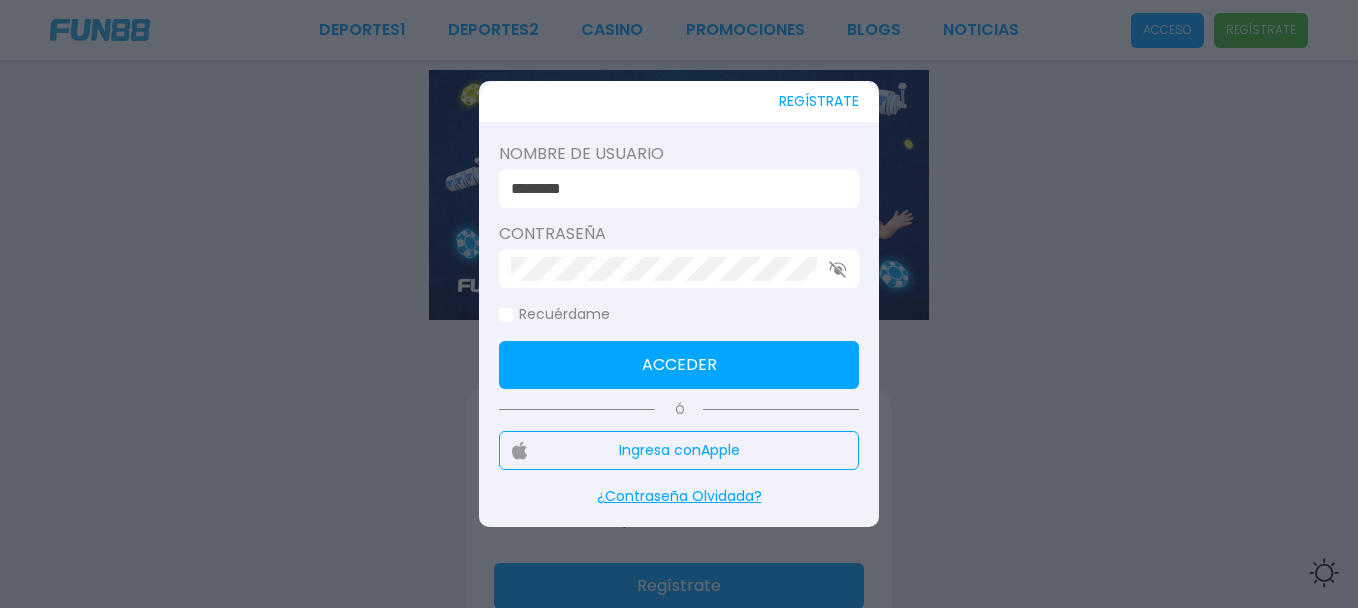 click 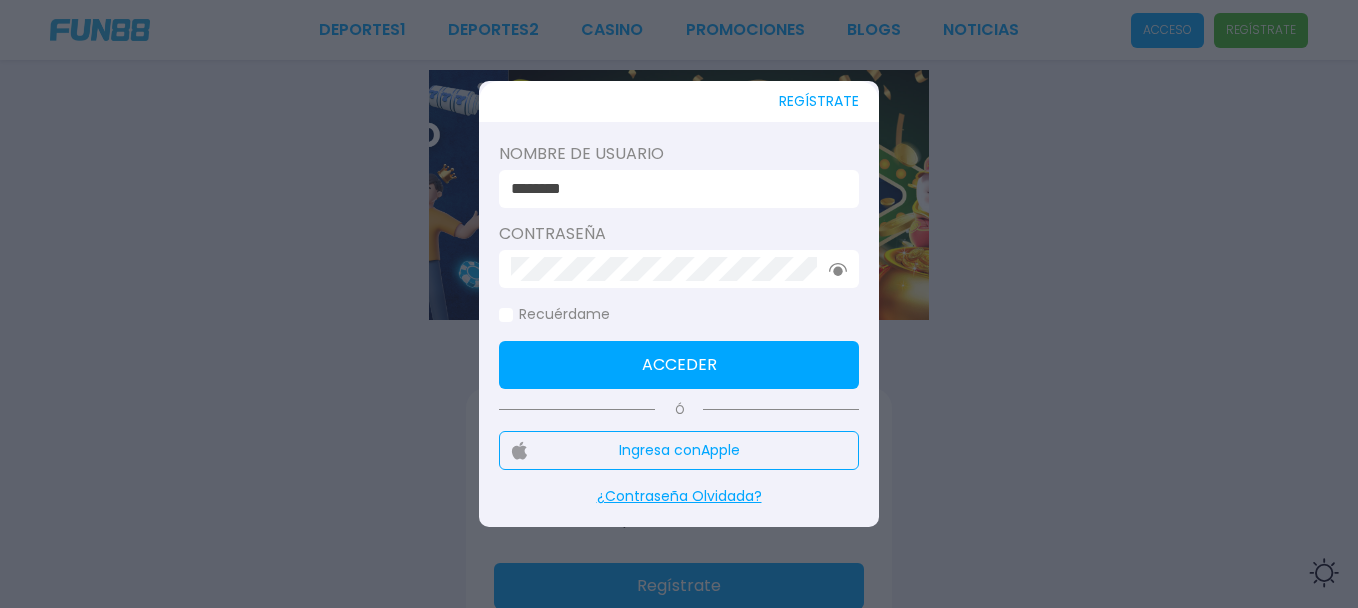 type 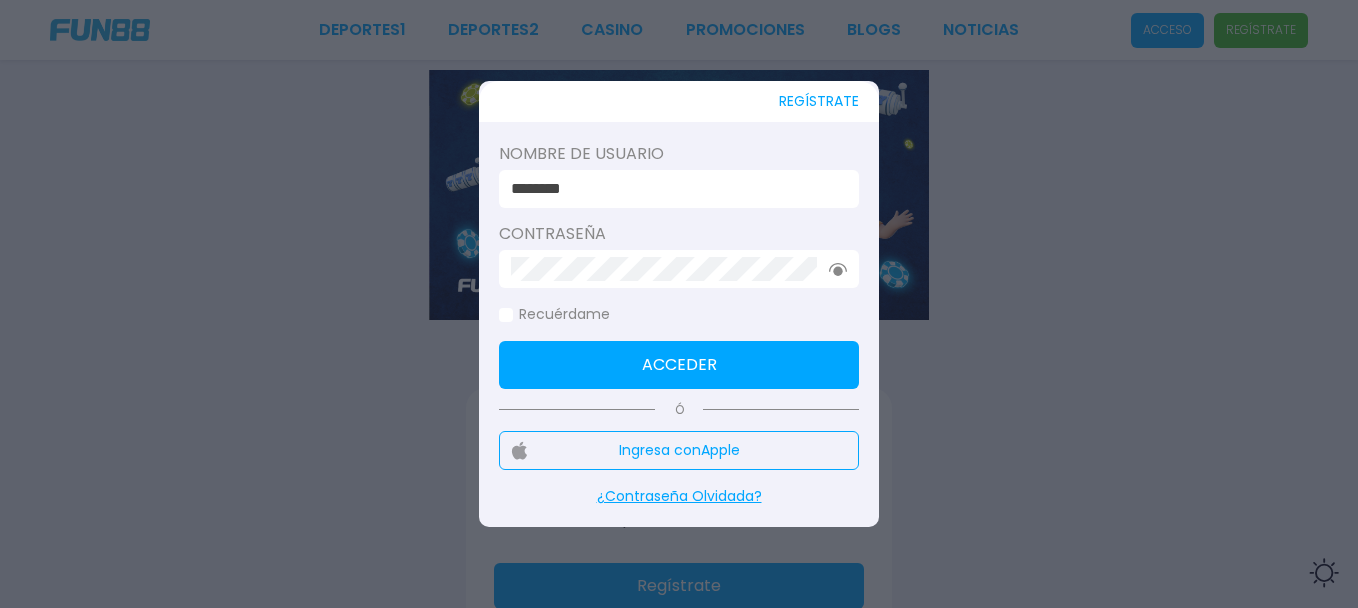 click on "Acceder" at bounding box center [679, 365] 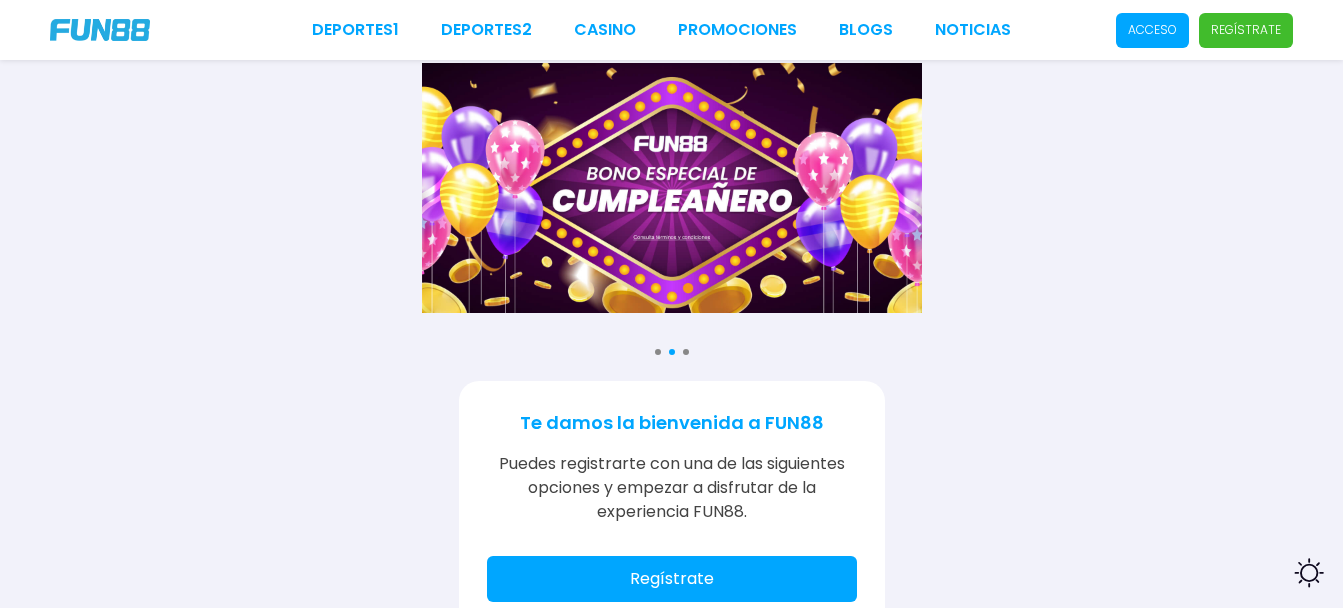 scroll, scrollTop: 0, scrollLeft: 0, axis: both 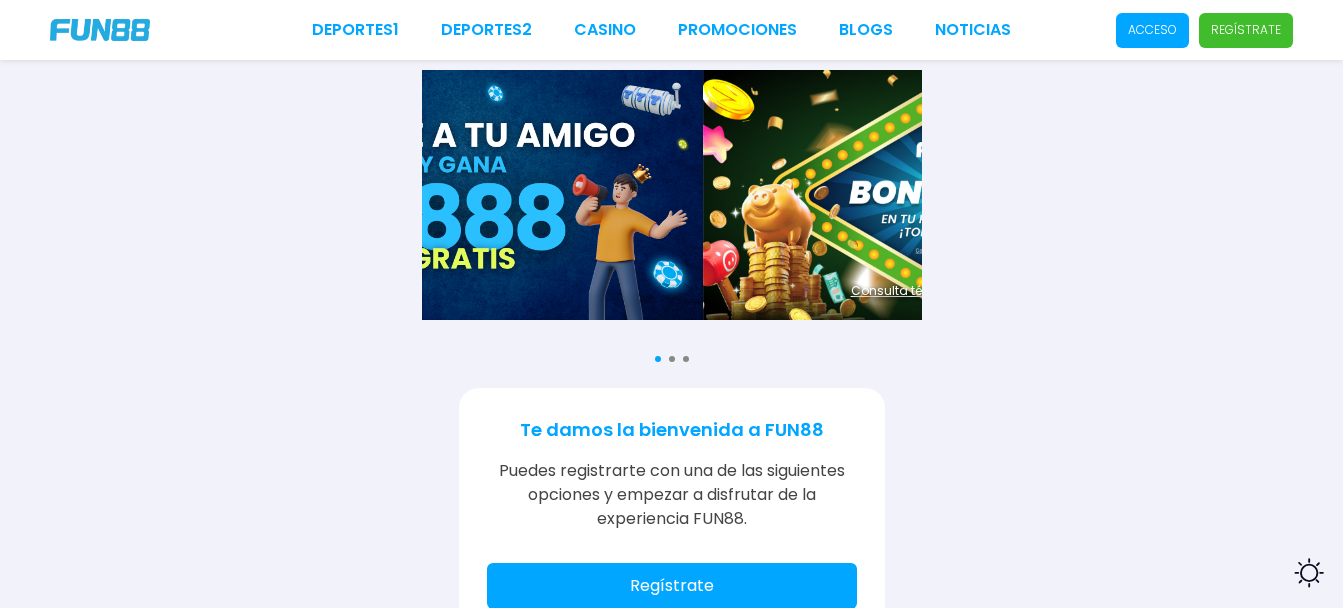 click on "Acceso" at bounding box center (1152, 30) 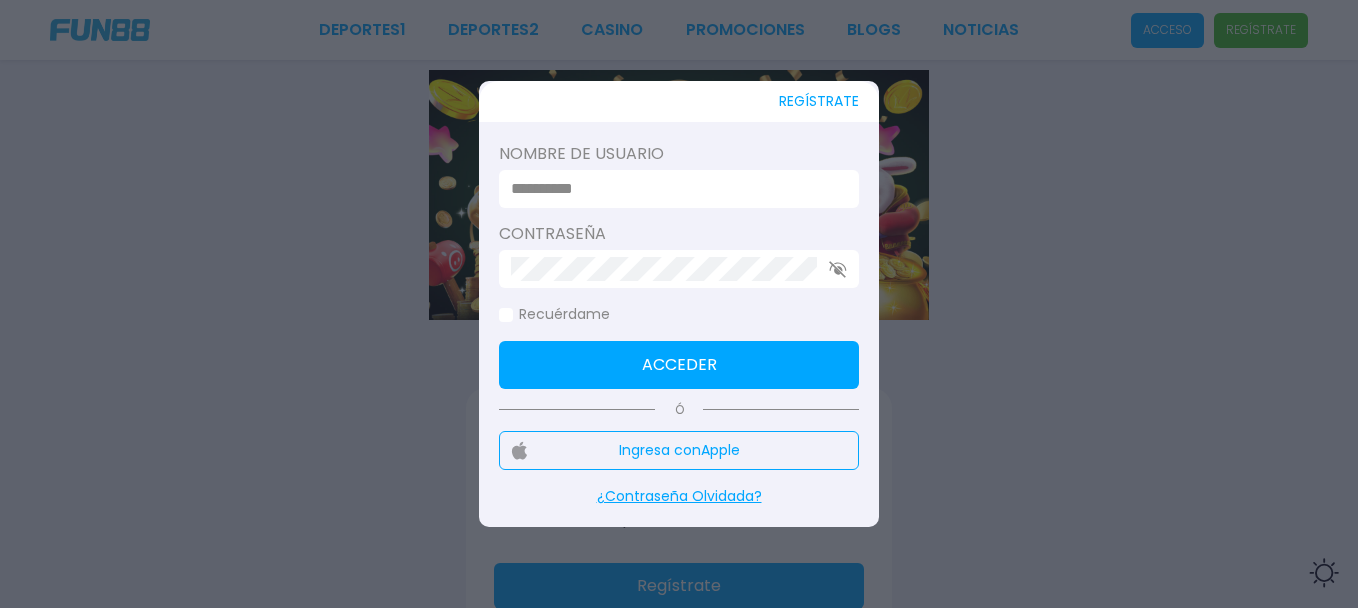 click at bounding box center (679, 304) 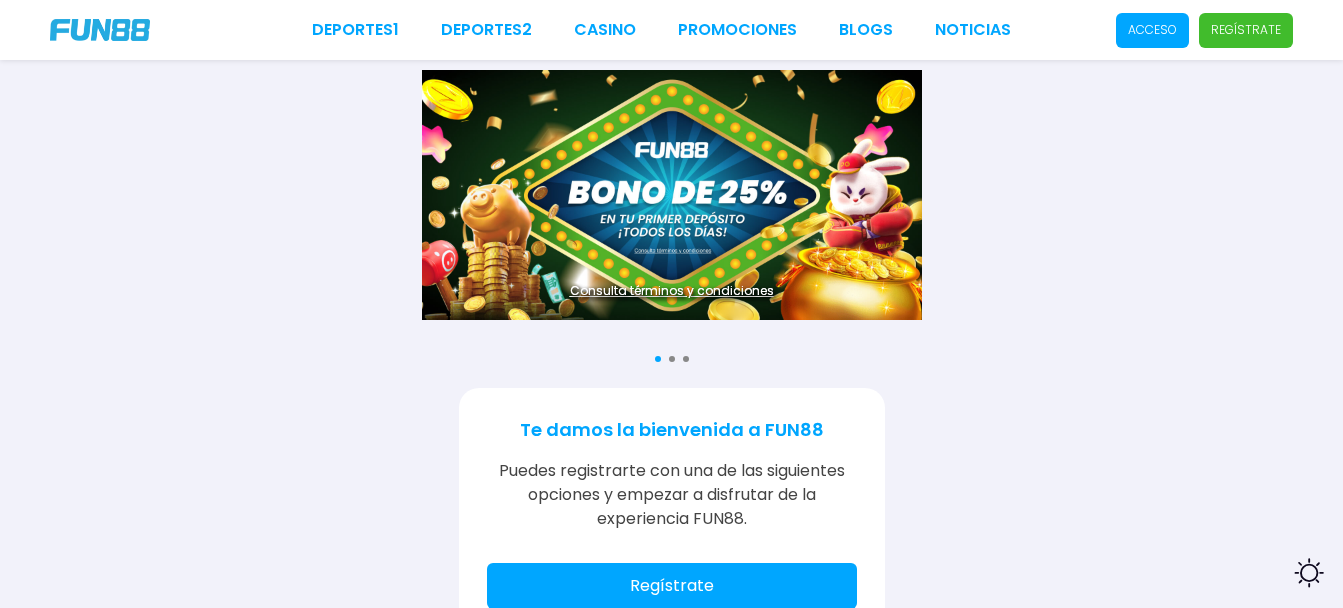 click on "Deportes  1 Deportes  2 CASINO Promociones BLOGS NOTICIAS Acceso Regístrate" at bounding box center [671, 30] 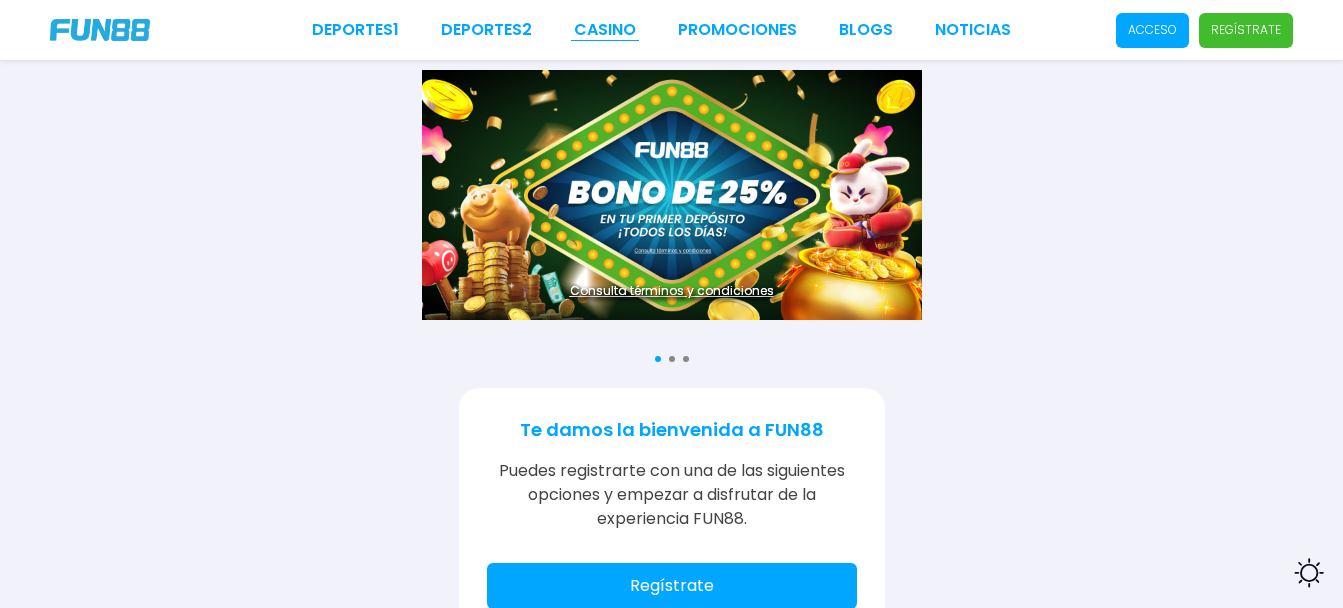 click on "CASINO" at bounding box center (605, 30) 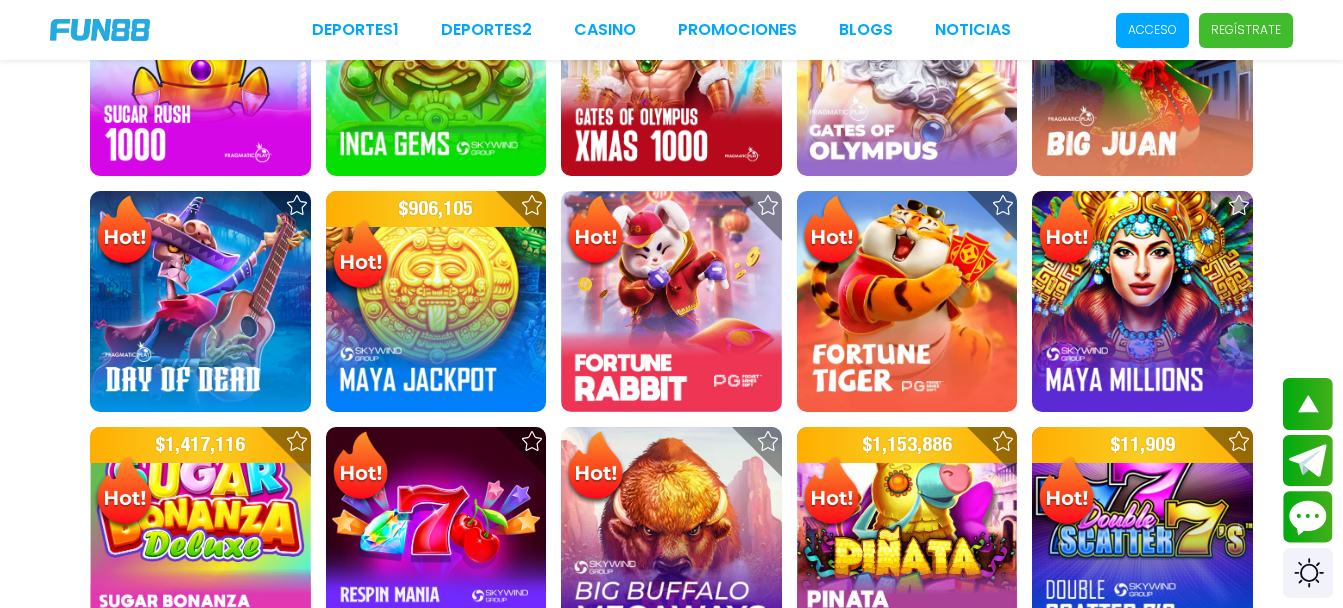 scroll, scrollTop: 500, scrollLeft: 0, axis: vertical 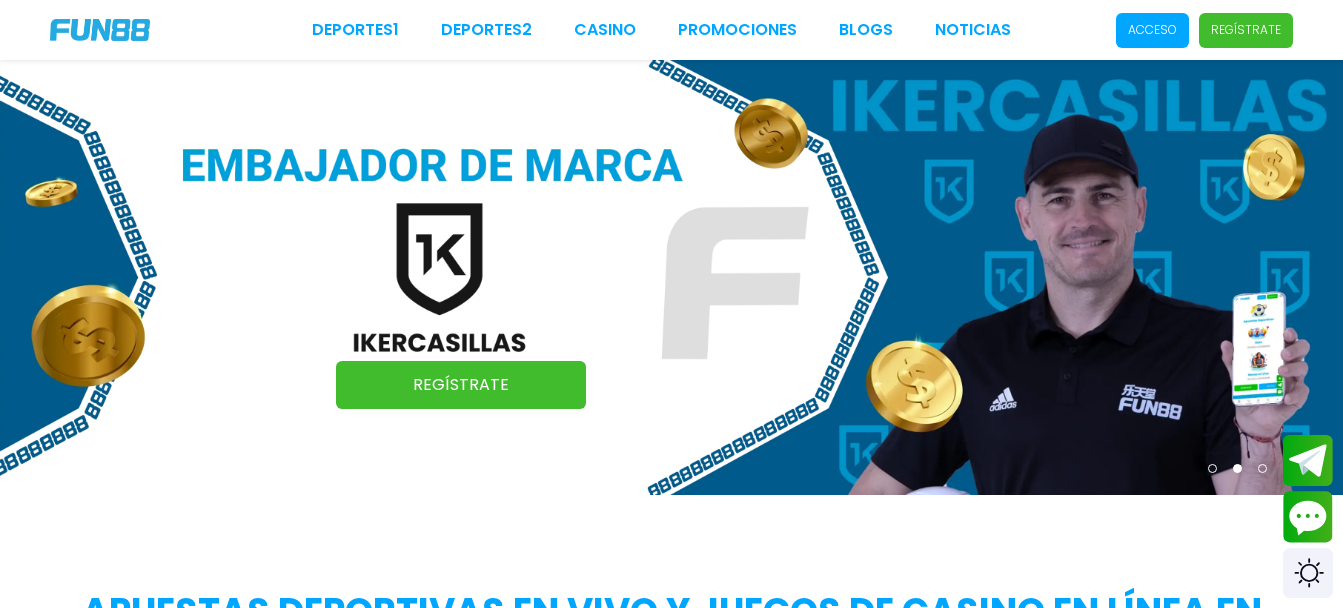 click on "Acceso" at bounding box center (1152, 30) 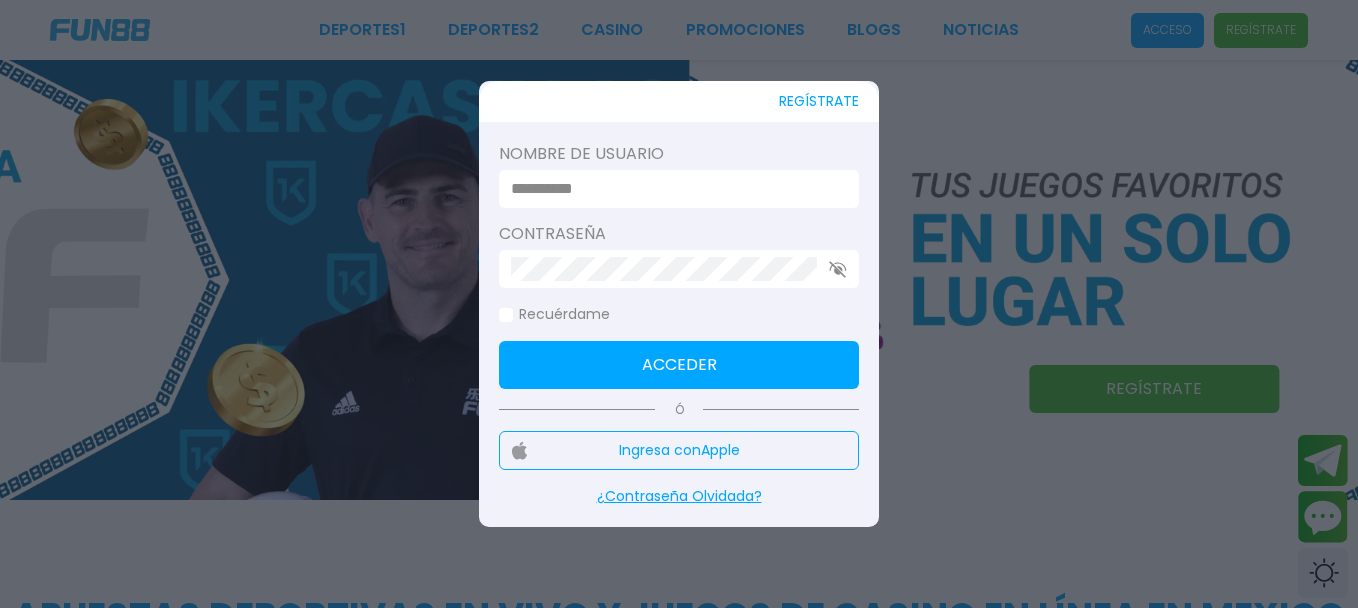 click at bounding box center [673, 189] 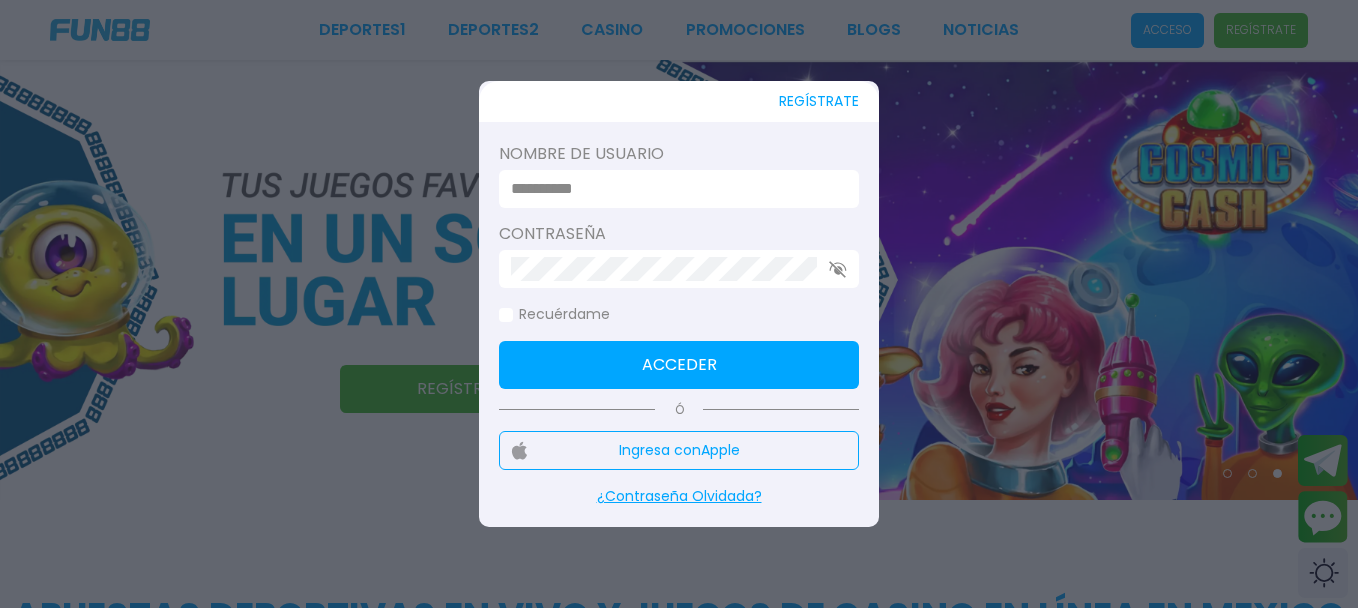 type on "********" 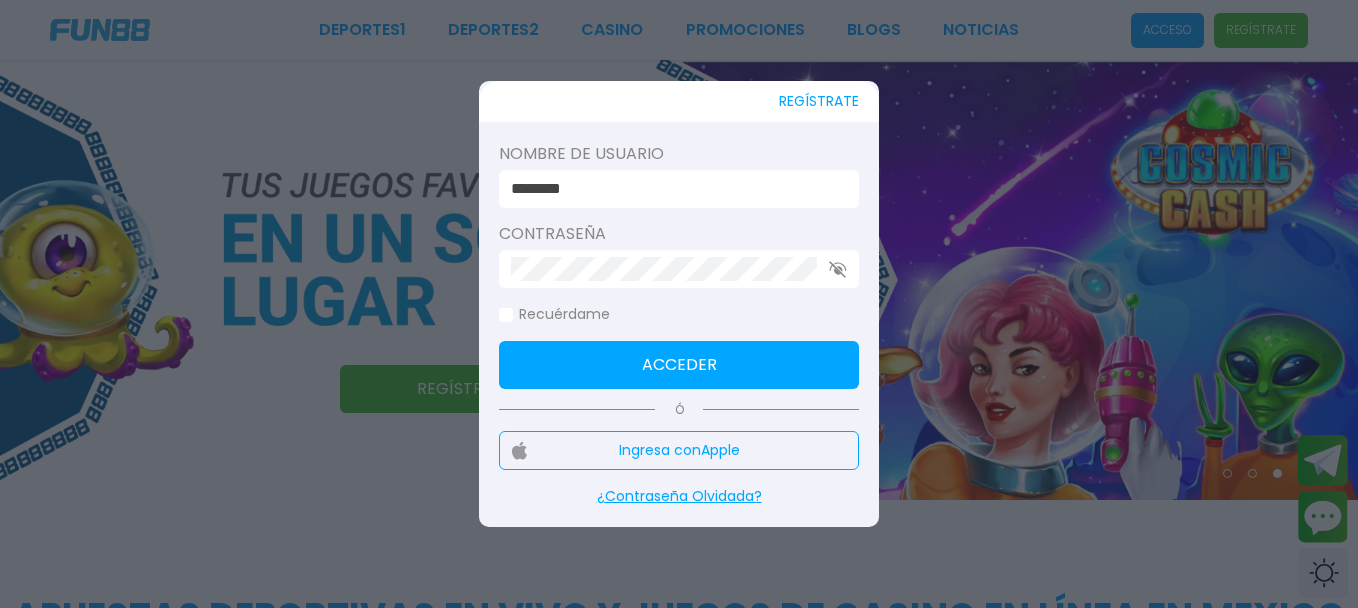 click at bounding box center (679, 269) 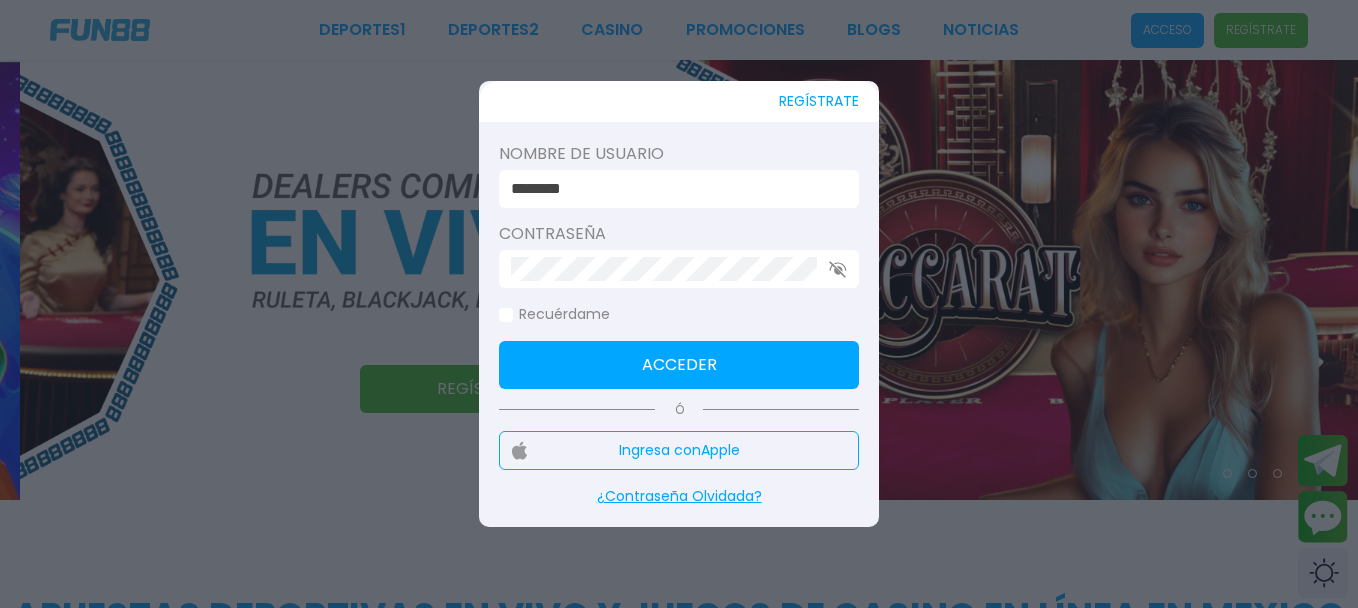 click on "¿Contraseña Olvidada?" at bounding box center (679, 496) 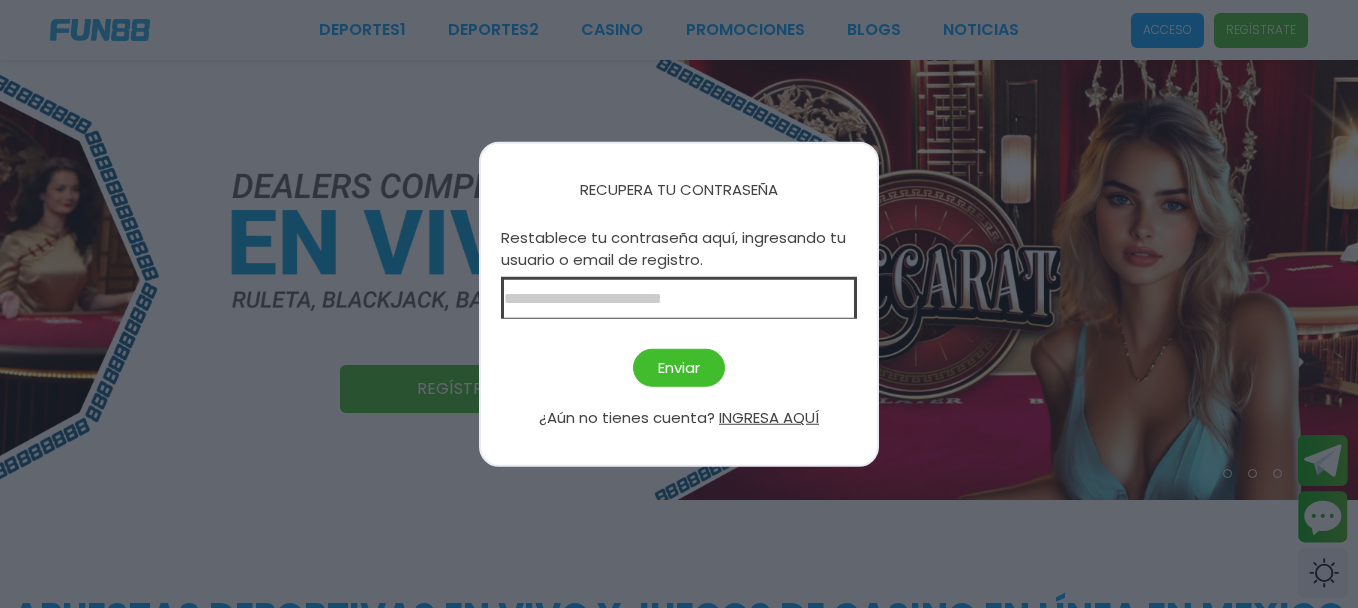 click at bounding box center [679, 297] 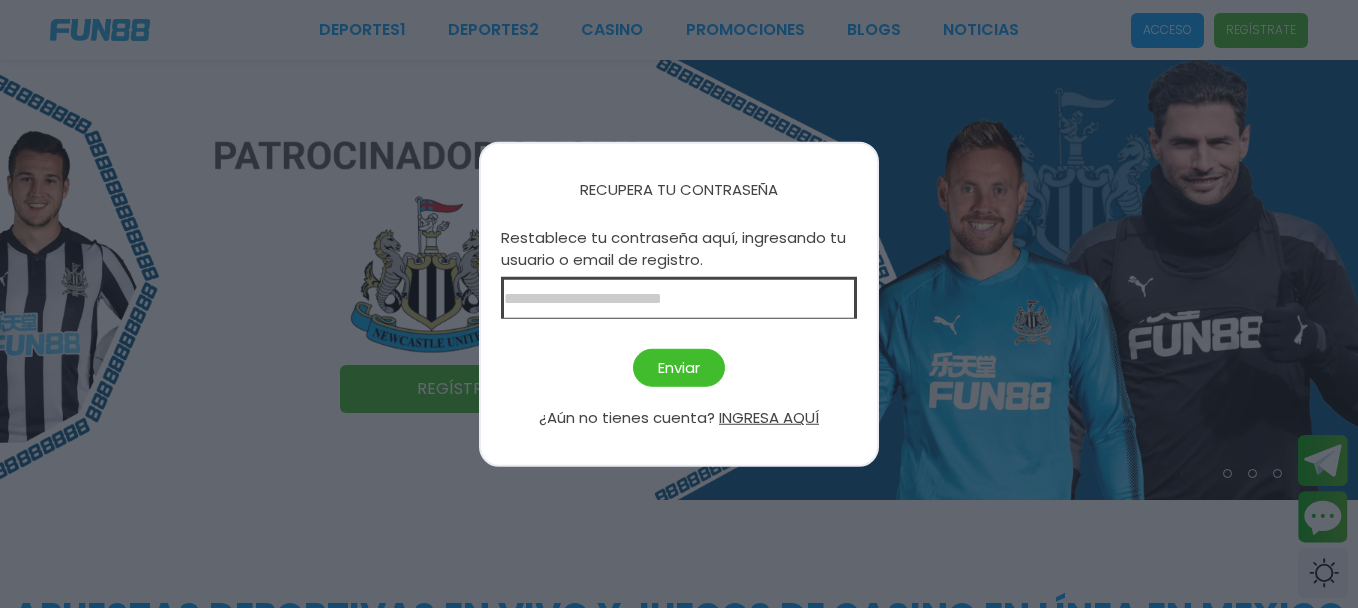type on "**********" 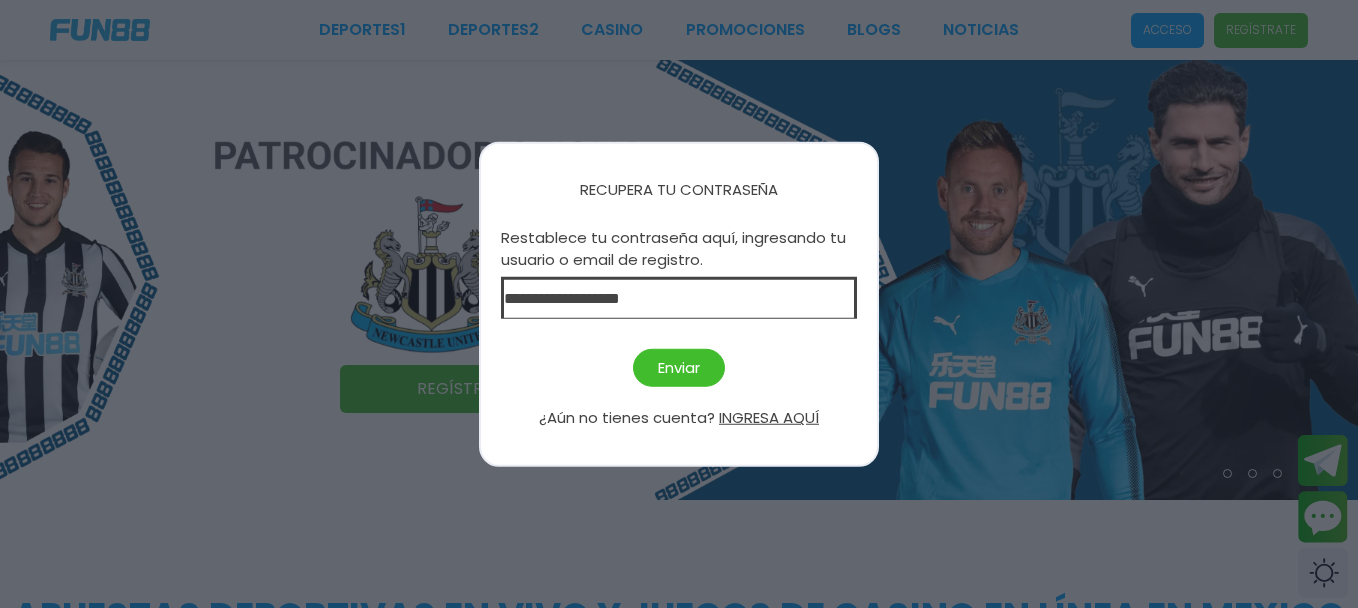 click on "Enviar" at bounding box center (679, 367) 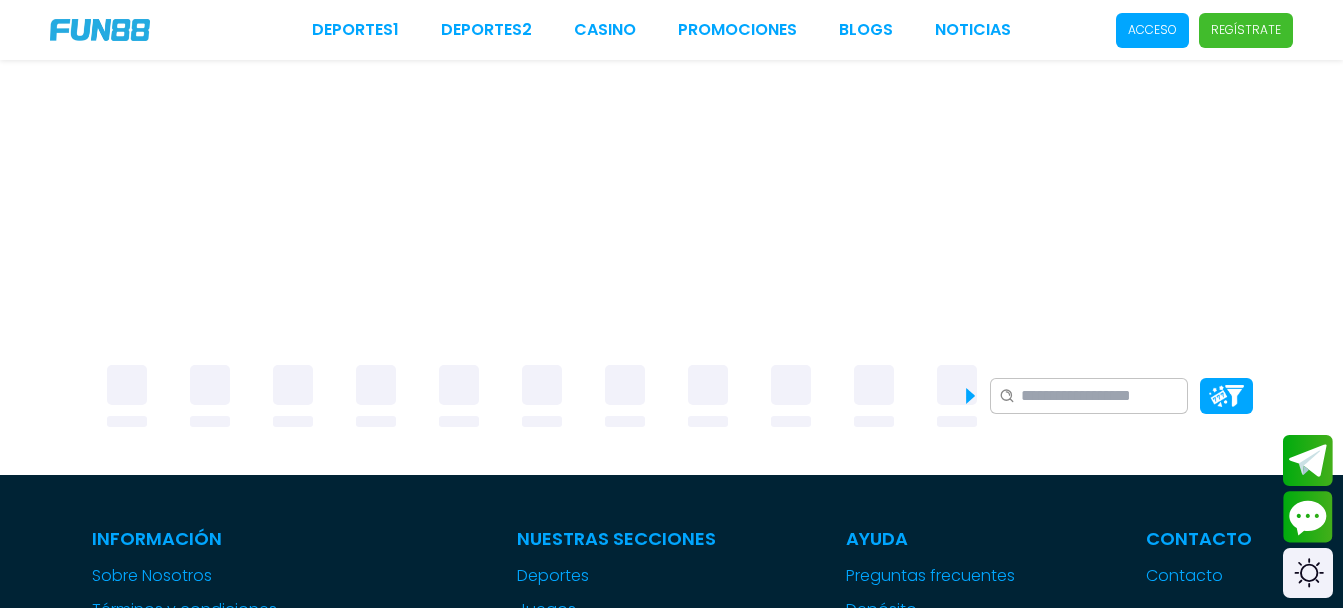 scroll, scrollTop: 0, scrollLeft: 0, axis: both 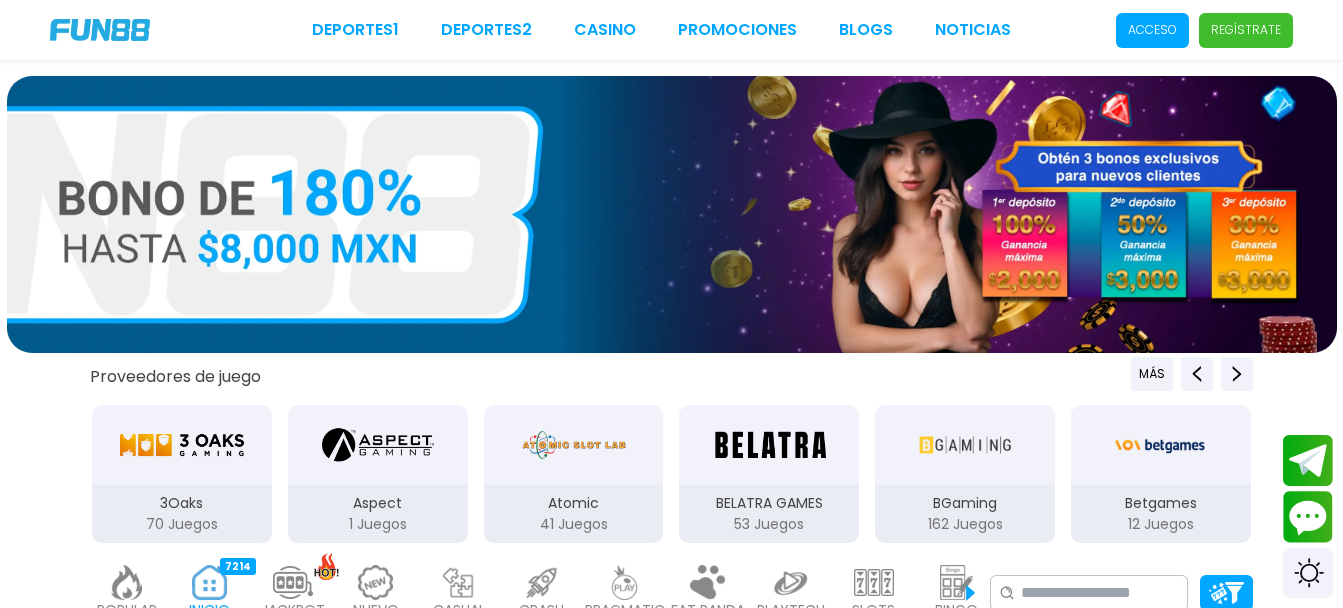 click on "Acceso" at bounding box center (1152, 30) 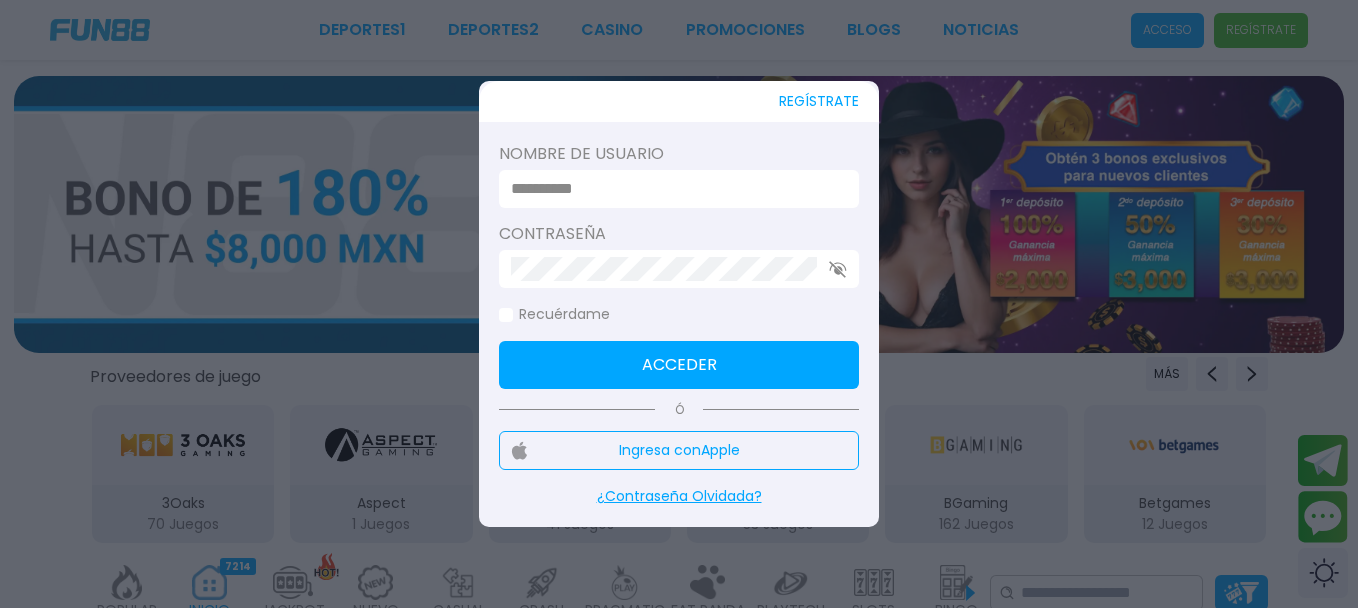 click at bounding box center (679, 189) 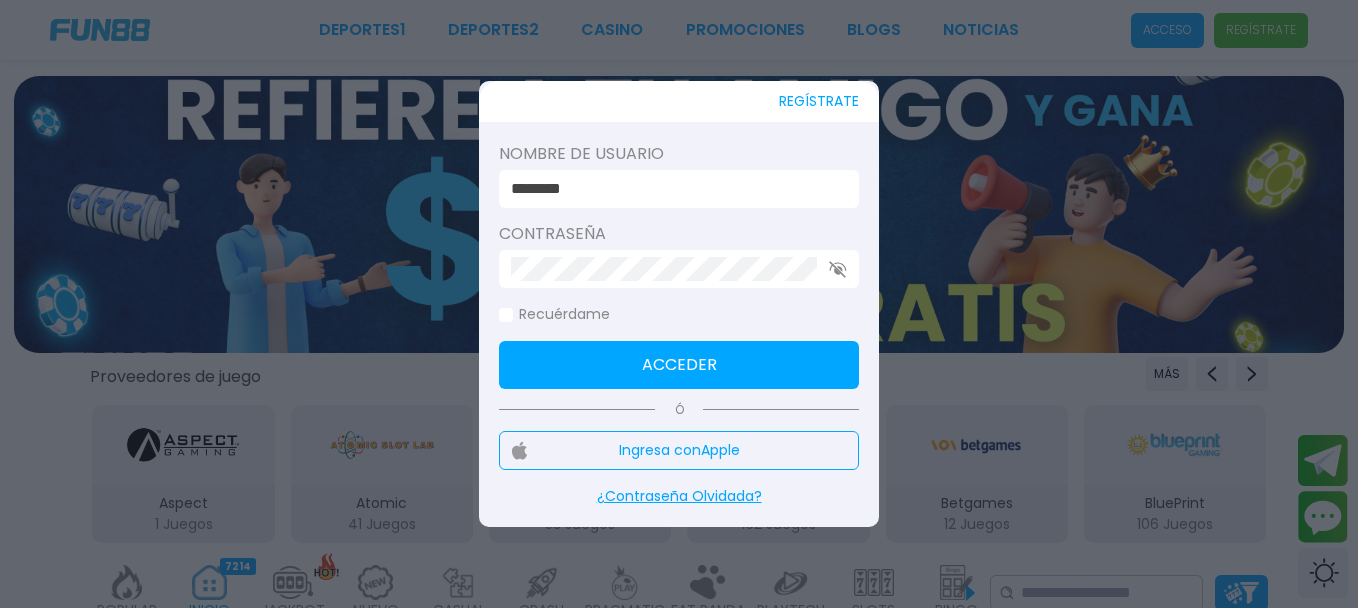 click 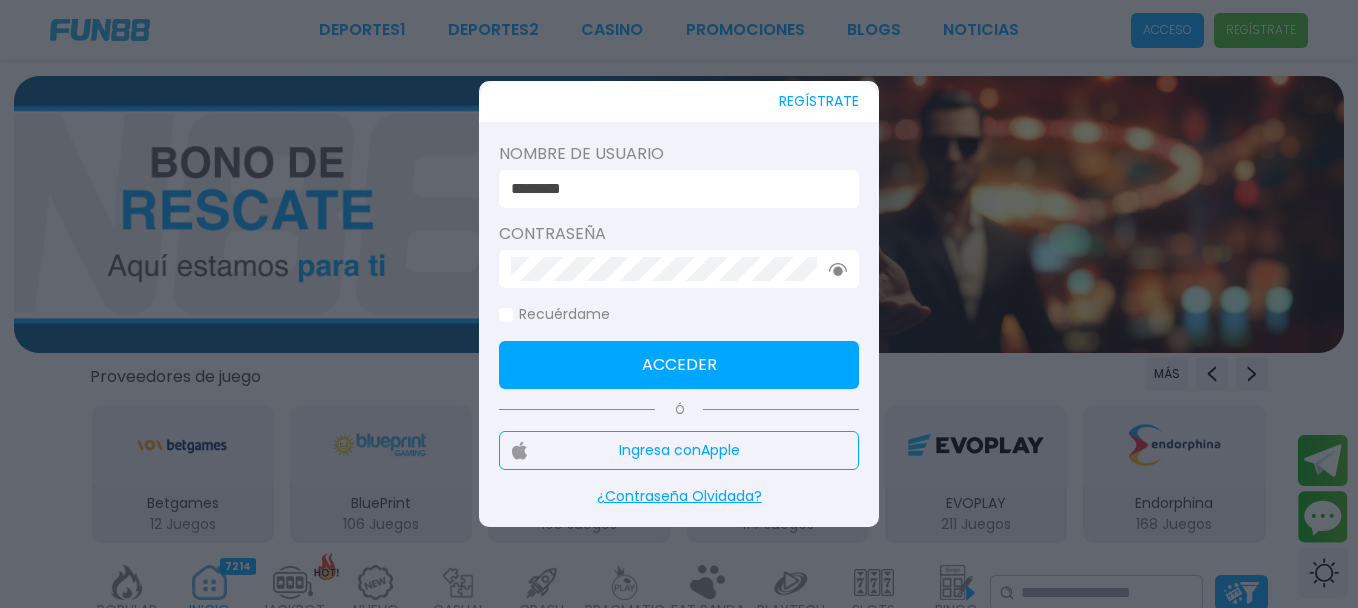 click on "Acceder" at bounding box center (679, 365) 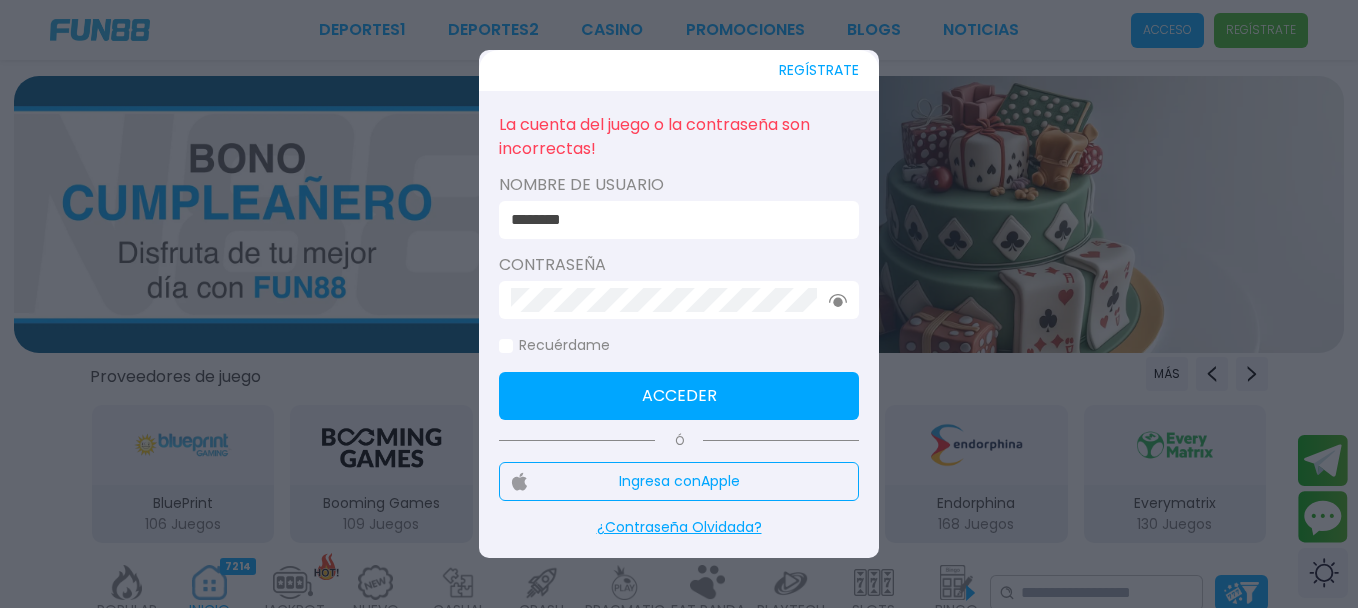 click on "La cuenta del juego o la contraseña son incorrectas!" at bounding box center (679, 137) 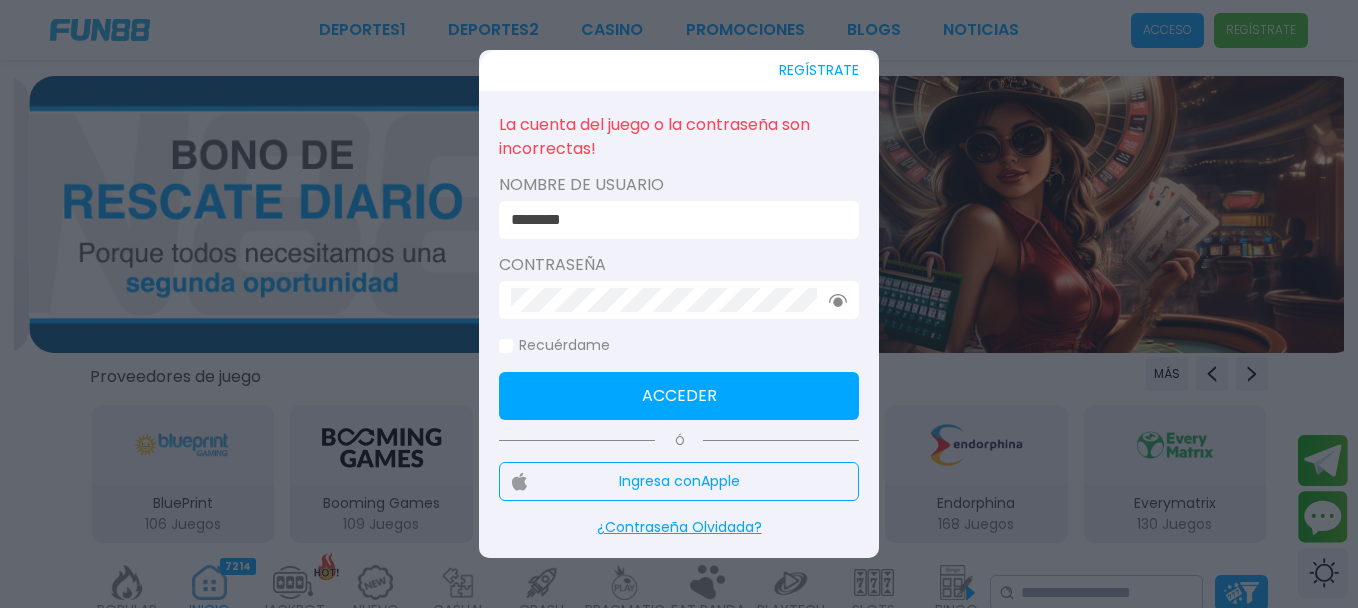 click on "********" at bounding box center (679, 220) 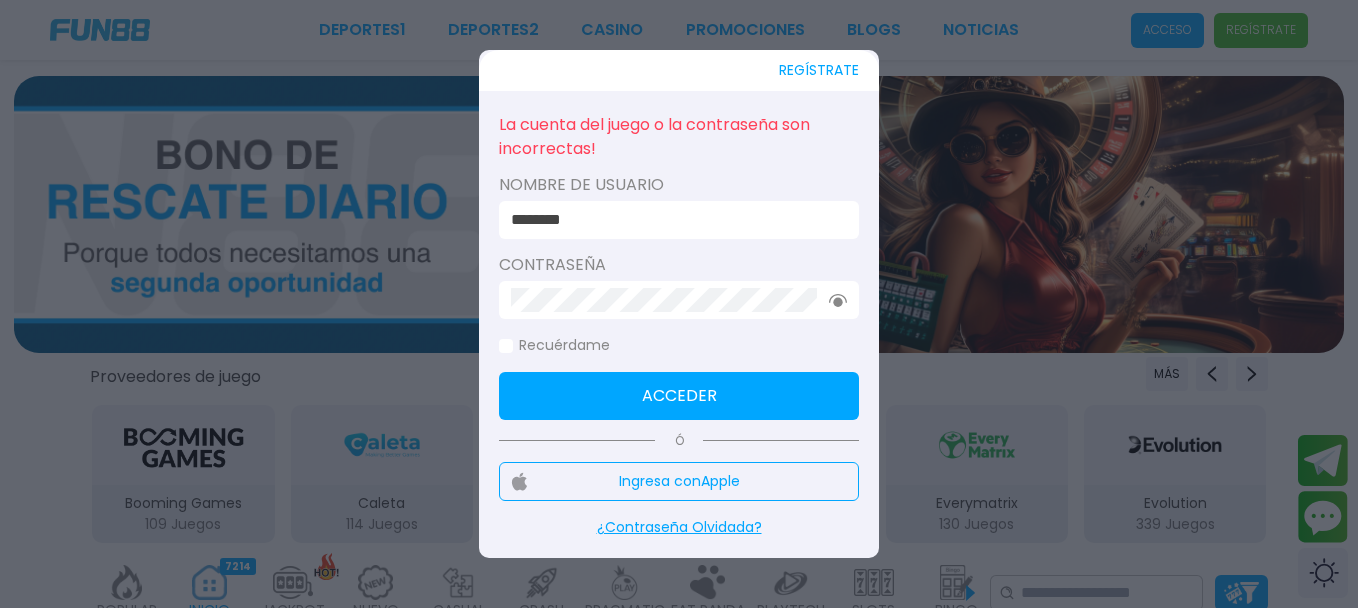 click on "********" at bounding box center [673, 220] 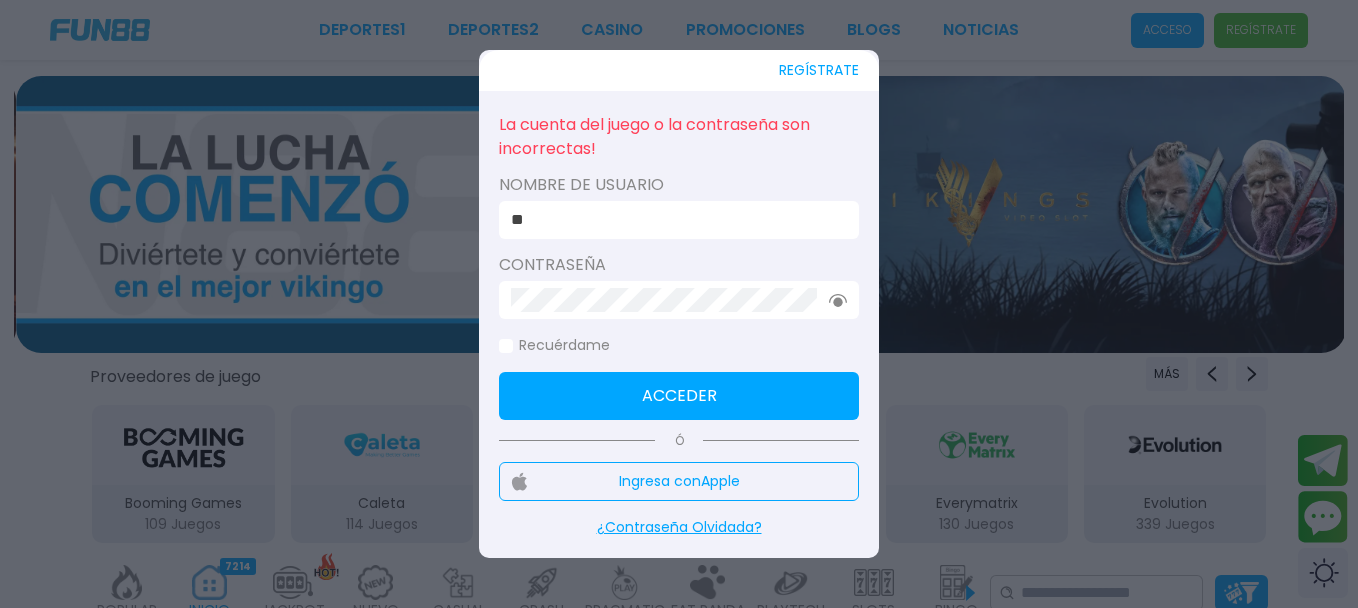 type on "*" 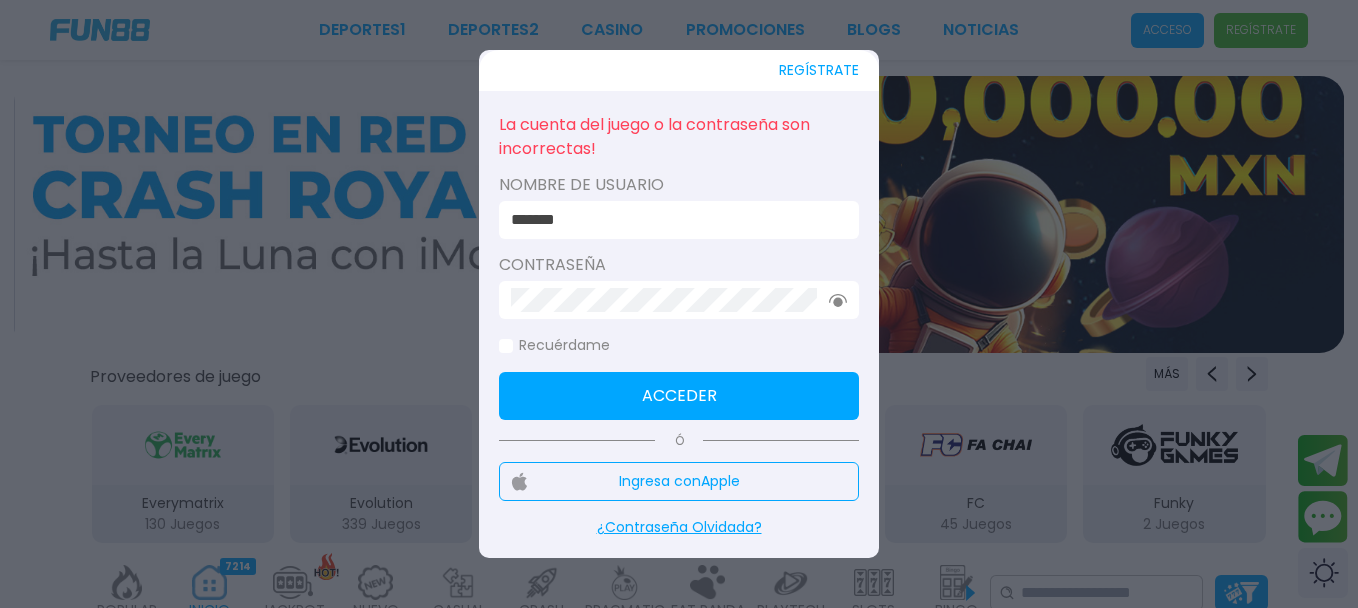 type on "********" 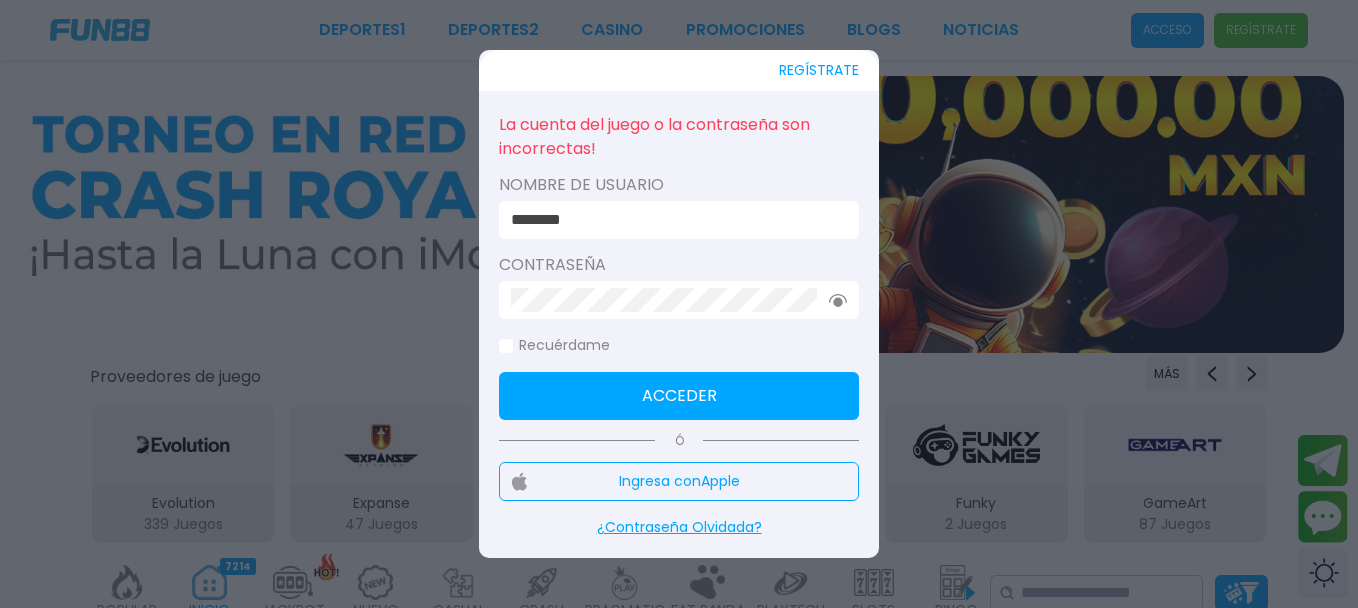 click on "Acceder" at bounding box center (679, 396) 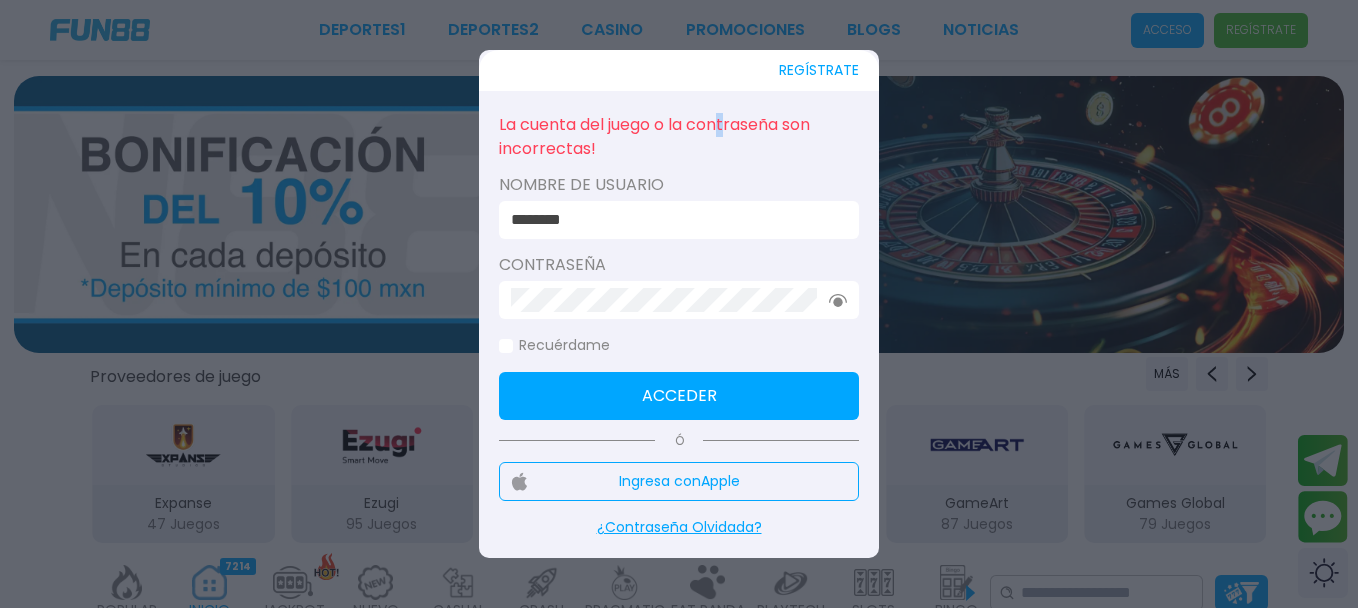 click on "La cuenta del juego o la contraseña son incorrectas!" at bounding box center [679, 137] 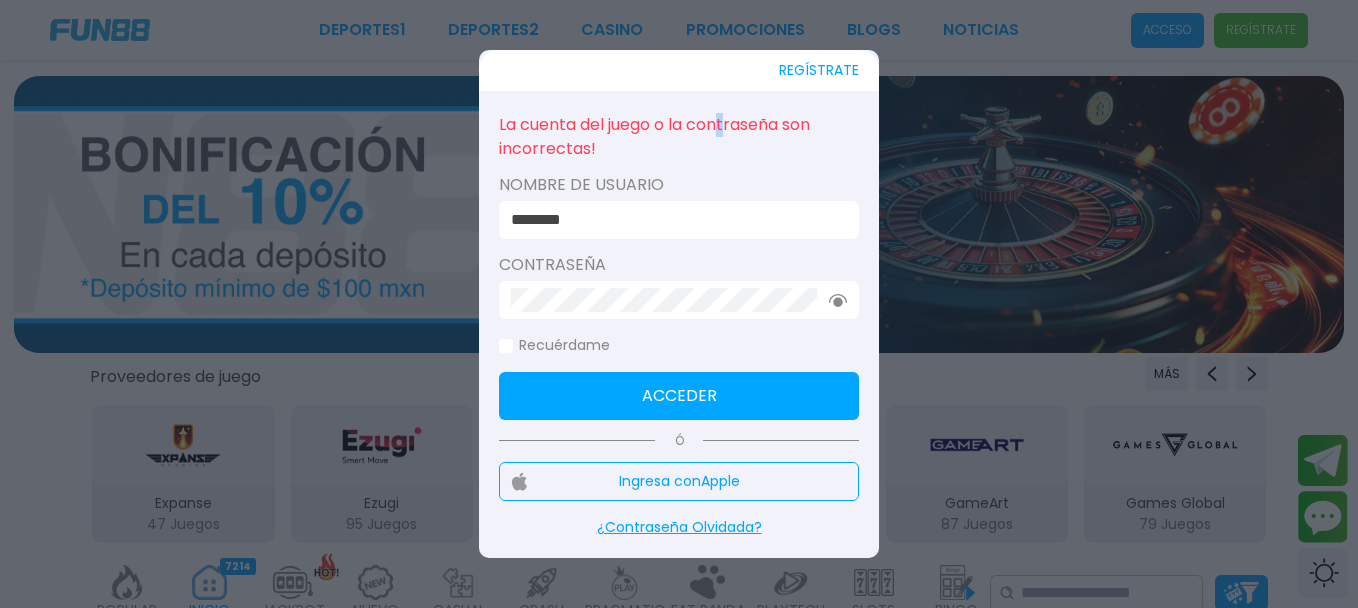 click on "La cuenta del juego o la contraseña son incorrectas!" at bounding box center [679, 137] 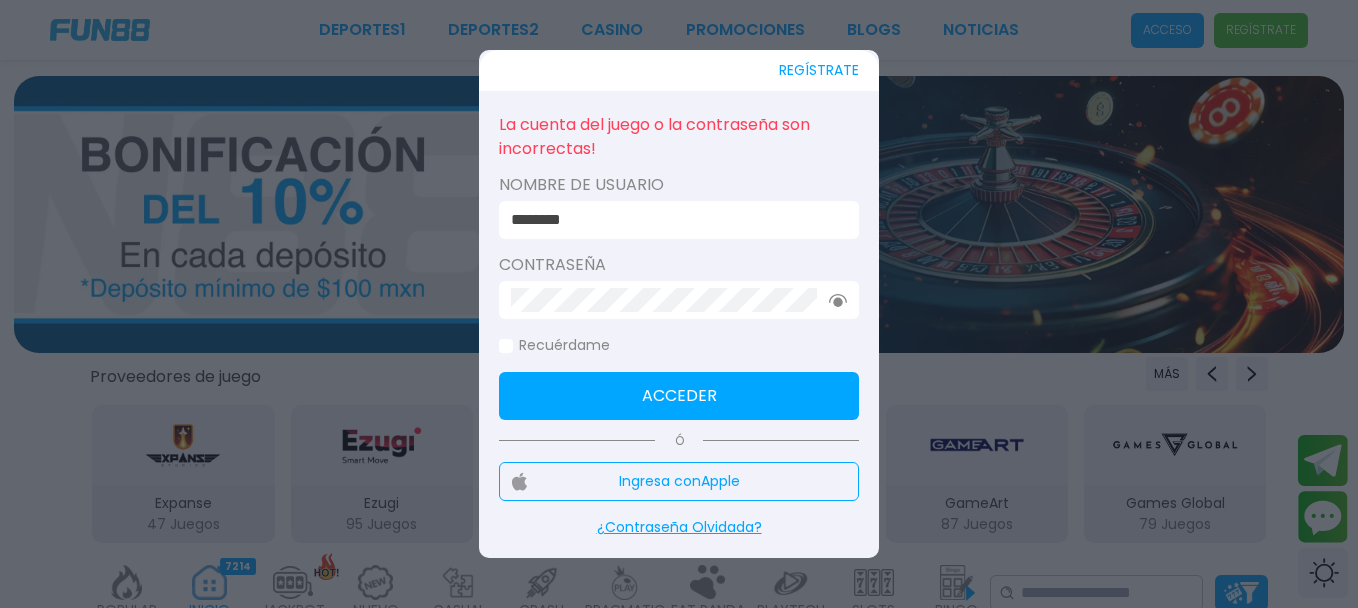 click on "Nombre de usuario" at bounding box center [679, 185] 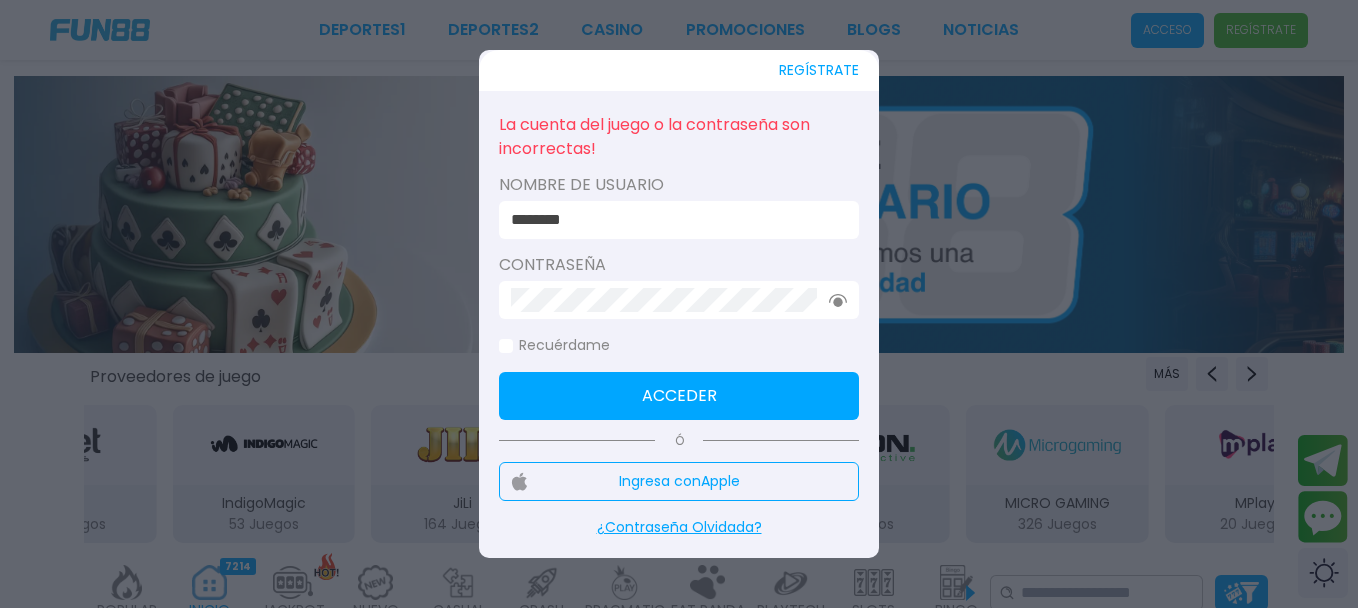 click on "La cuenta del juego o la contraseña son incorrectas! Nombre de usuario ******** Contraseña Recuérdame Acceder" at bounding box center (679, 265) 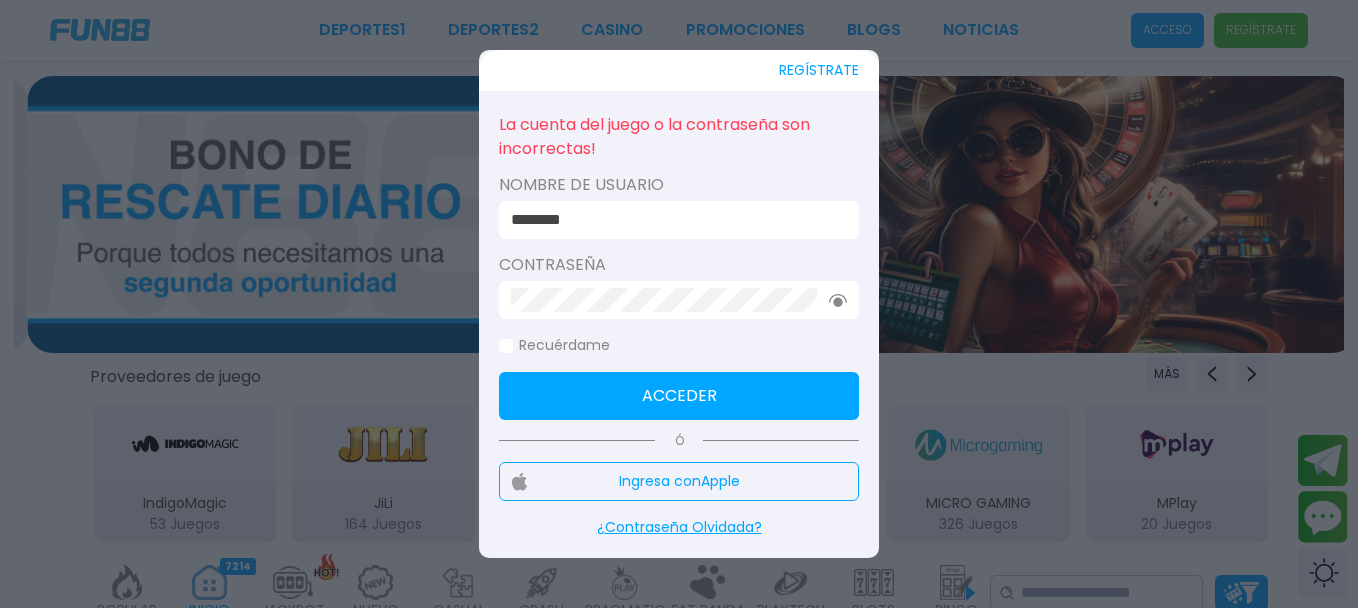 click on "Contraseña" at bounding box center (679, 265) 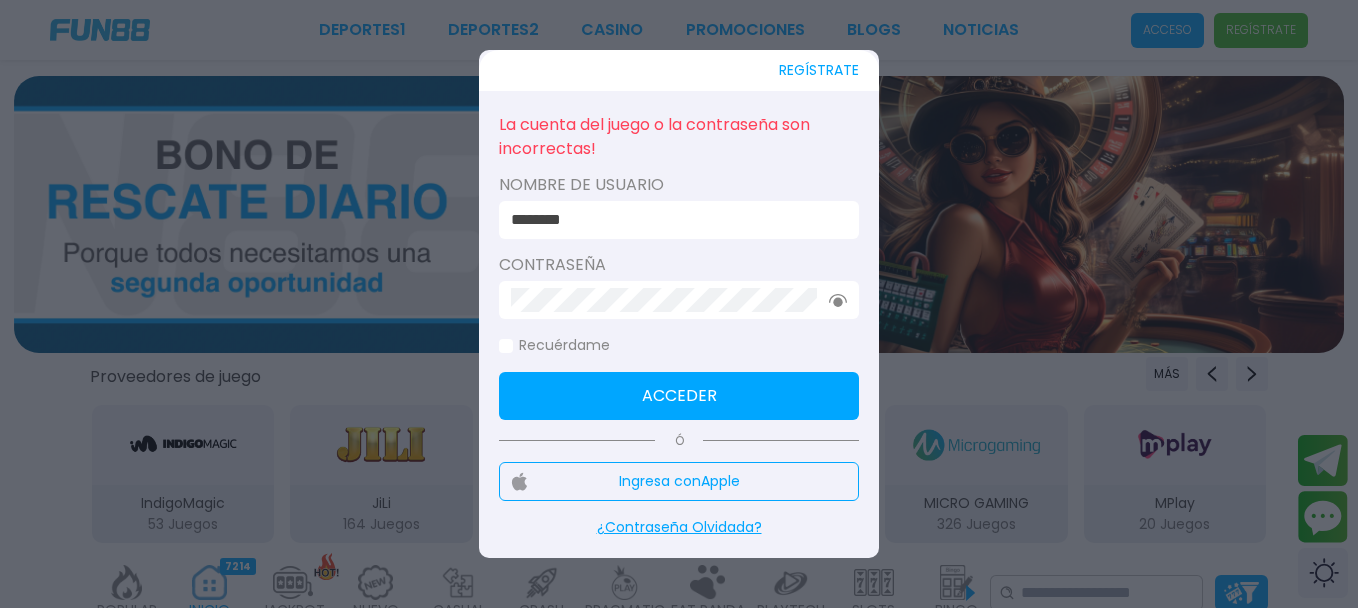 click on "Acceder" at bounding box center [679, 396] 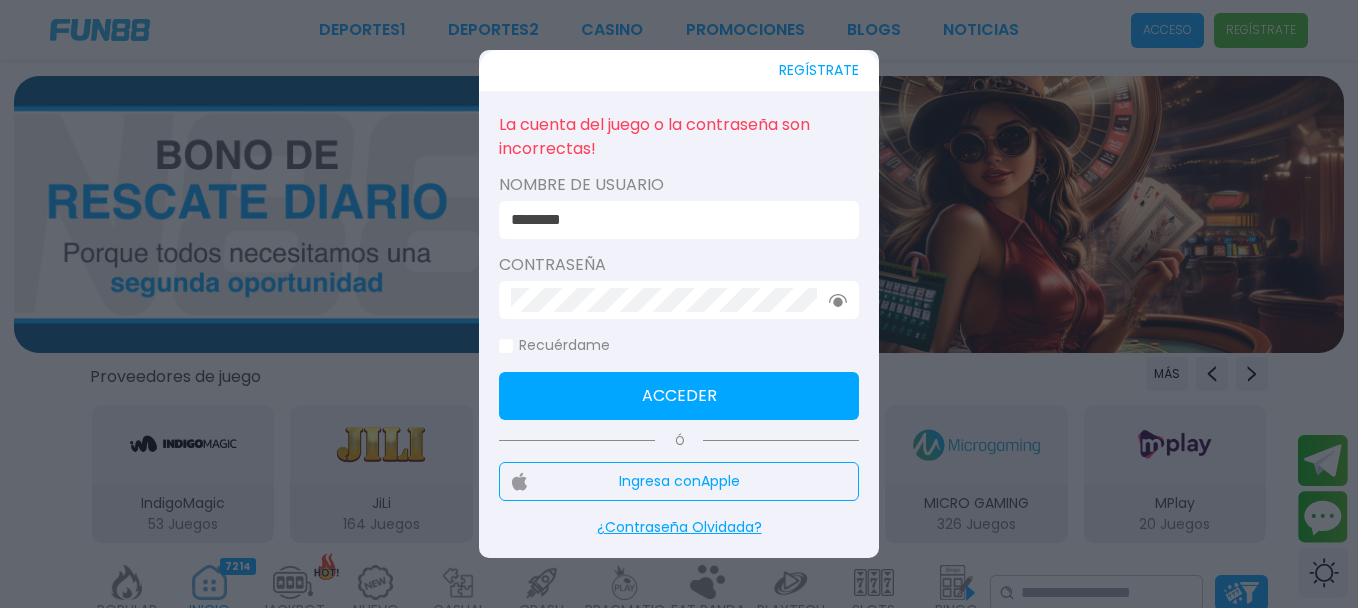 click on "********" at bounding box center (673, 220) 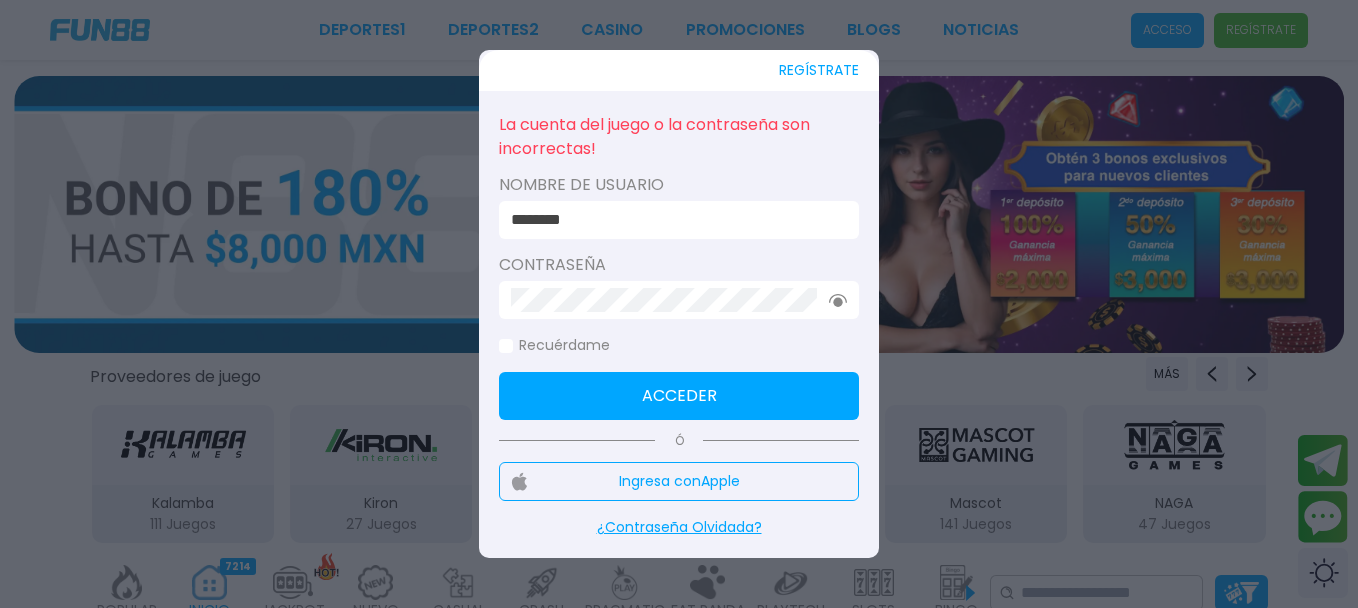click on "Acceder" at bounding box center [679, 396] 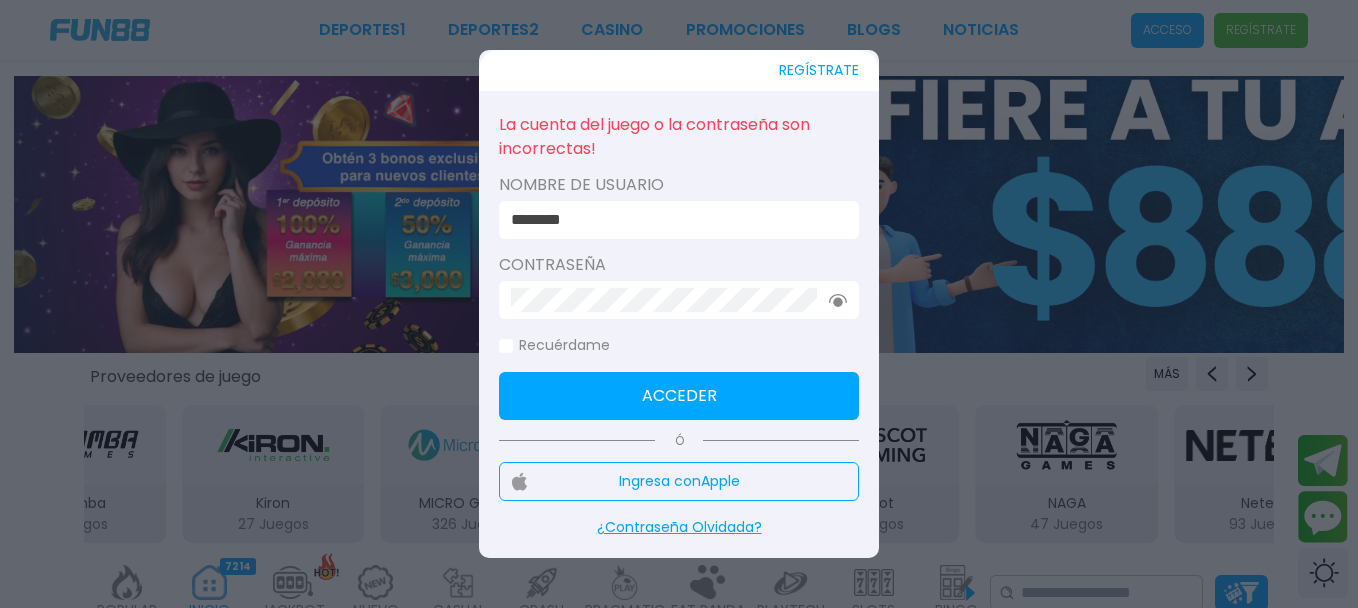 click on "********" at bounding box center [673, 220] 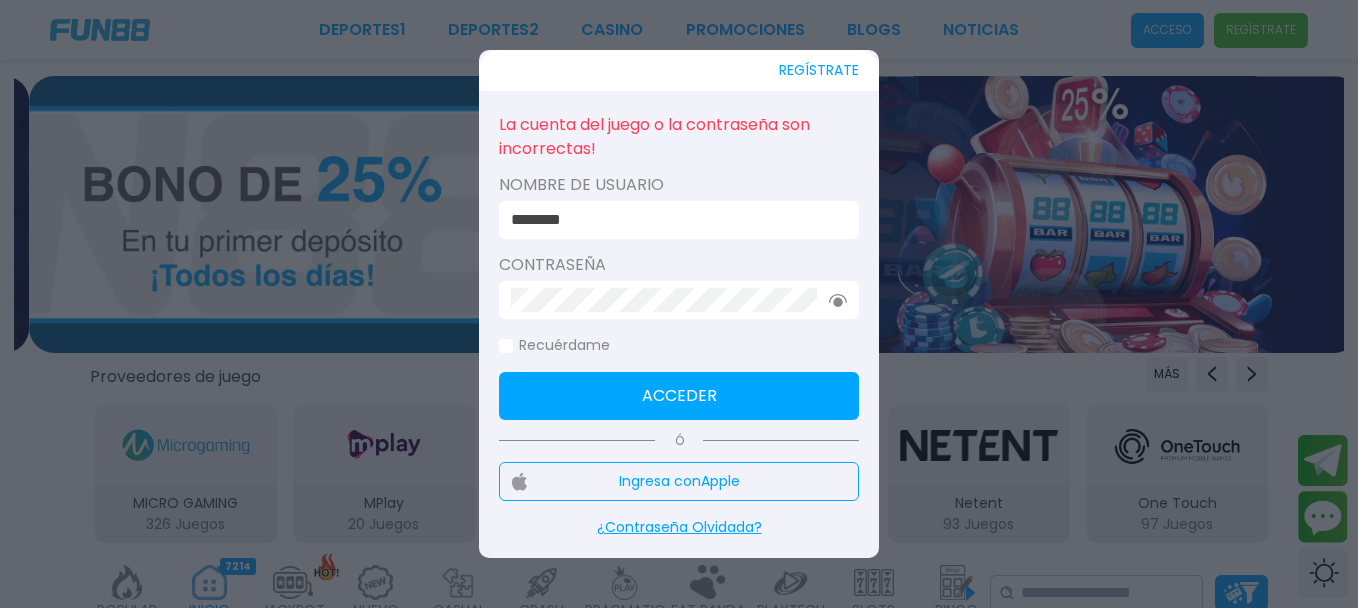 click on "Acceder" at bounding box center (679, 396) 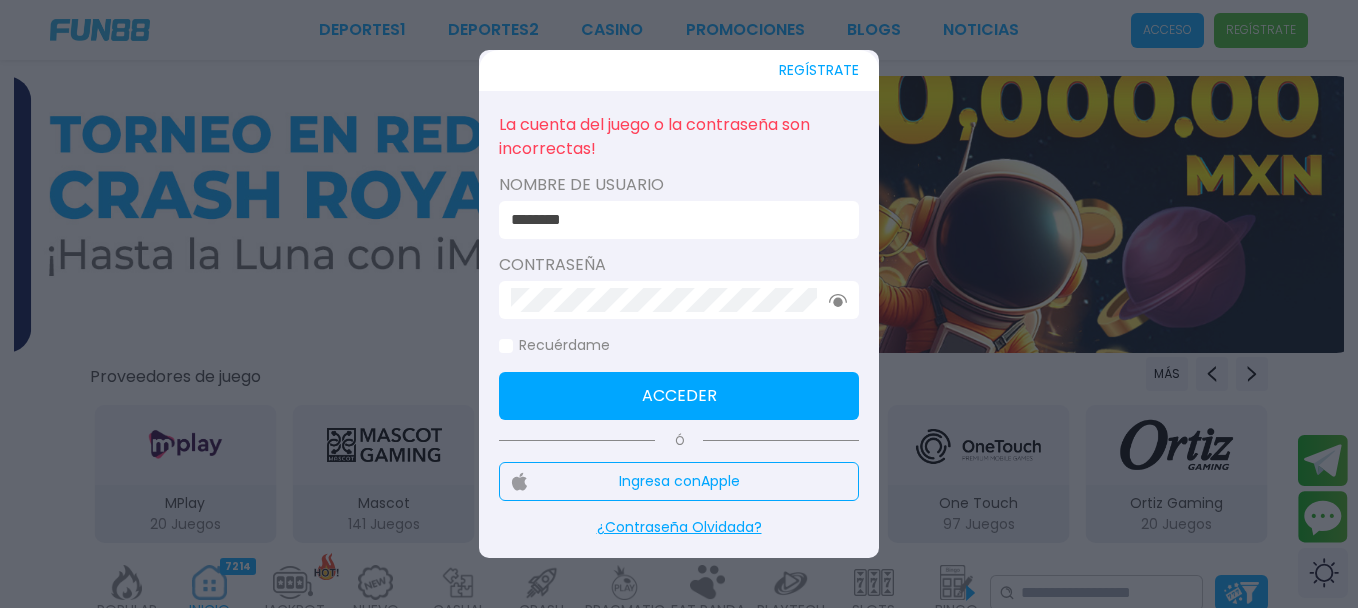 click on "Ingresa con  Apple" at bounding box center (679, 481) 